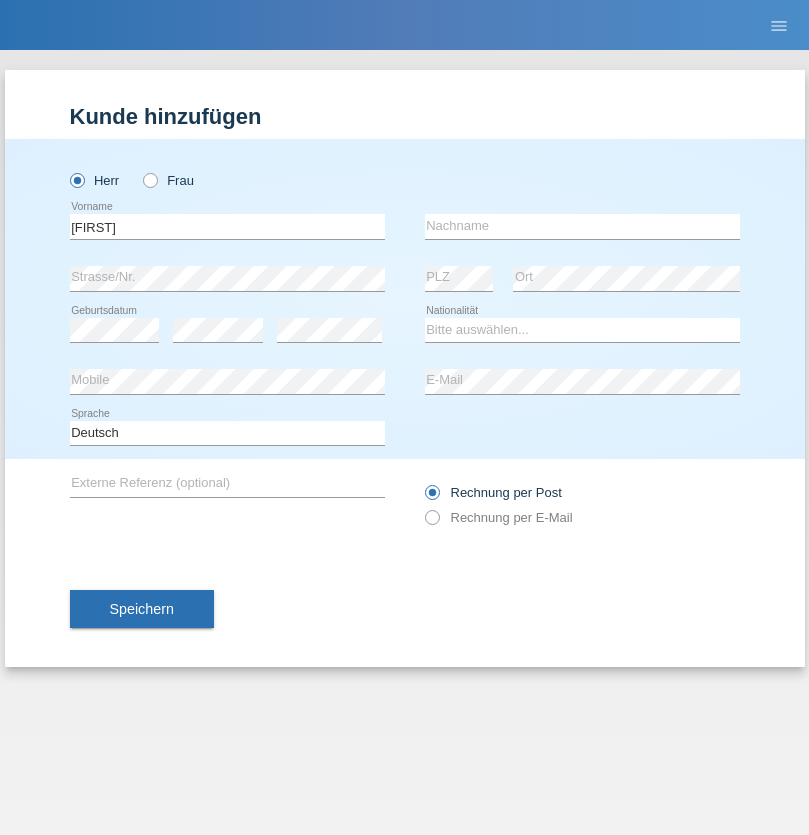 scroll, scrollTop: 0, scrollLeft: 0, axis: both 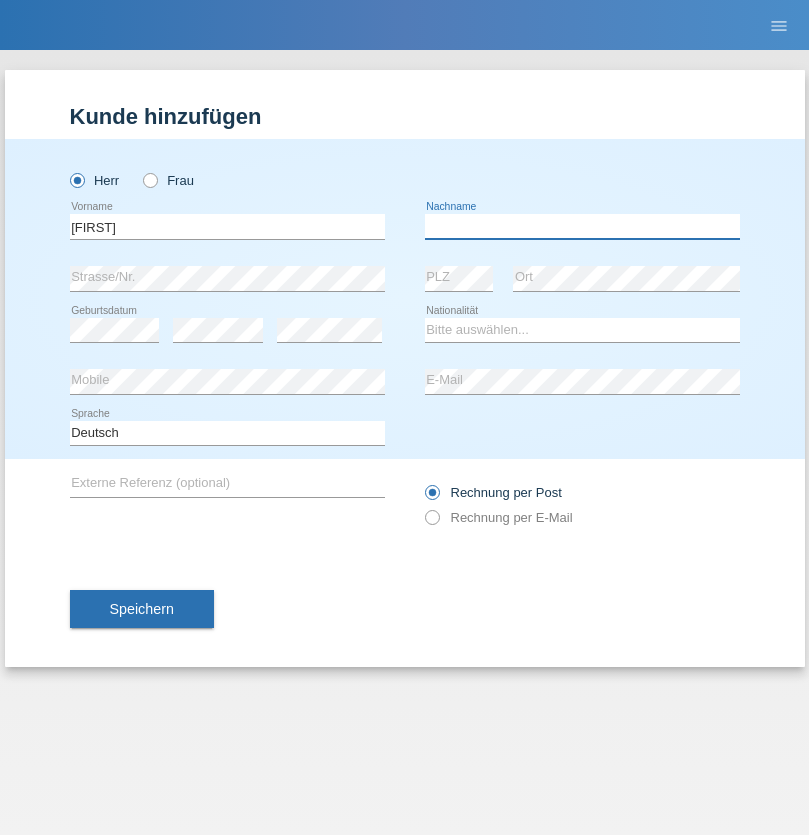 click at bounding box center [582, 226] 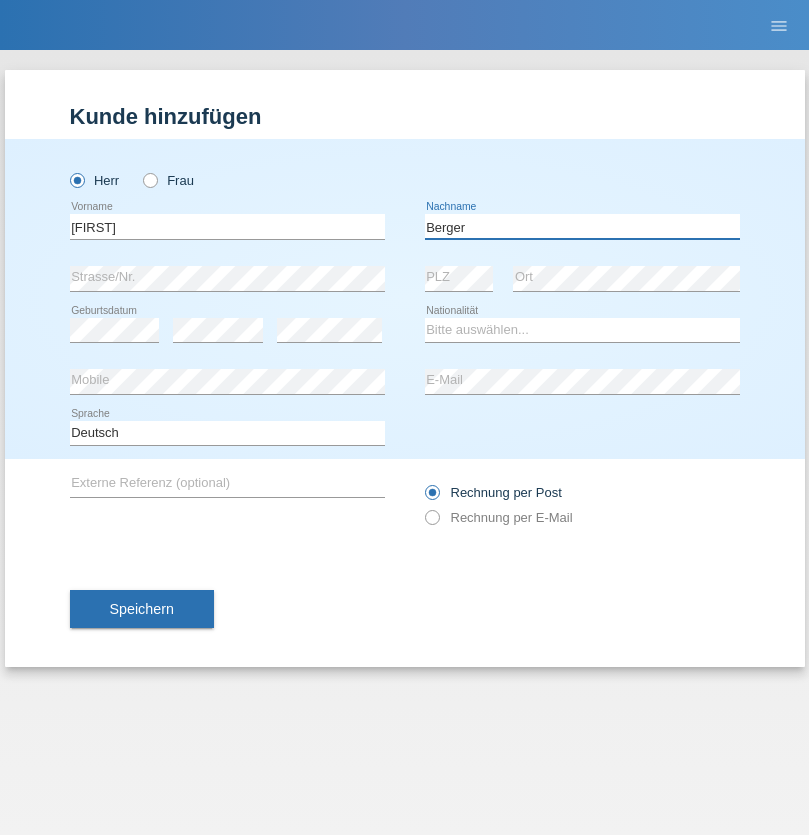 type on "Berger" 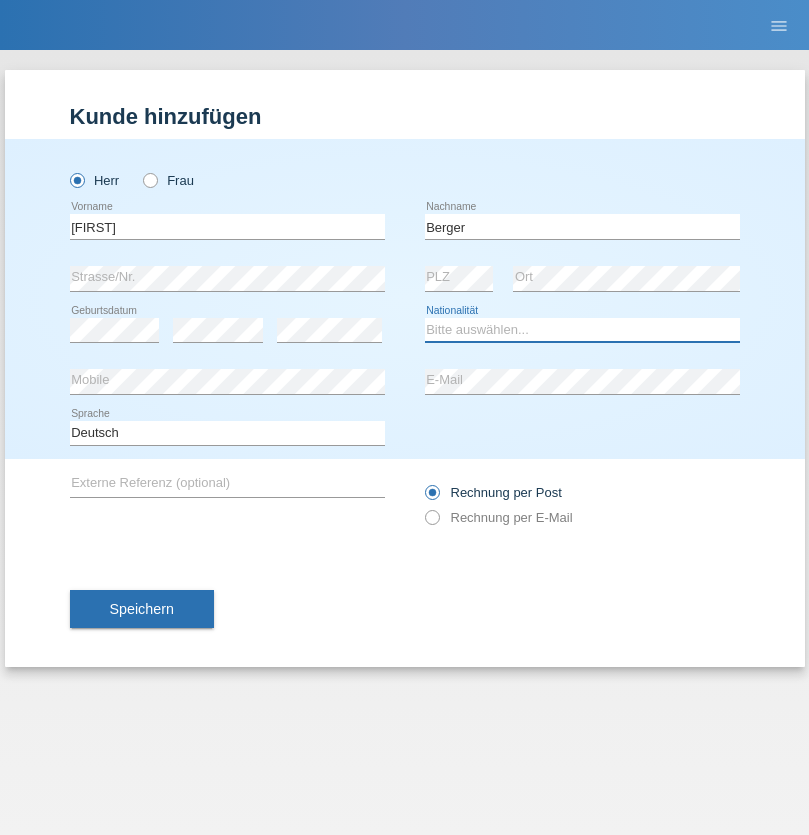 select on "CH" 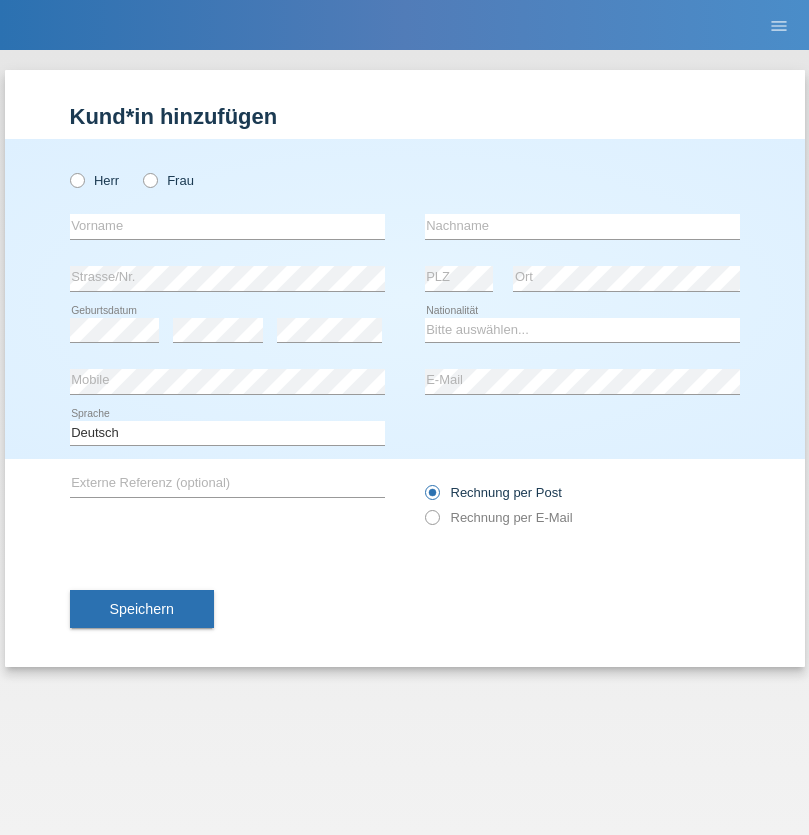 scroll, scrollTop: 0, scrollLeft: 0, axis: both 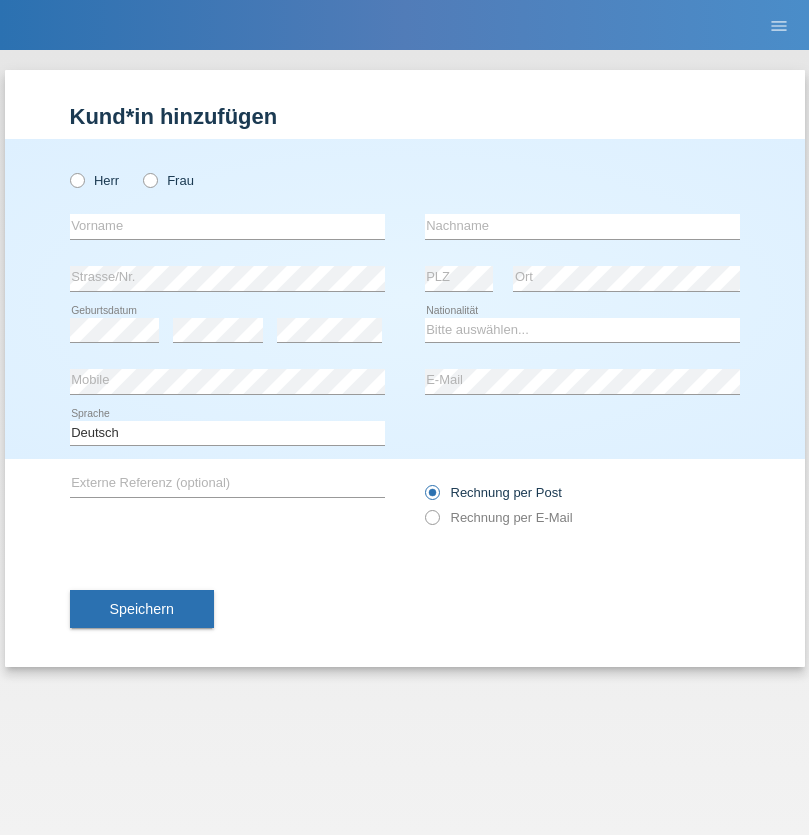 radio on "true" 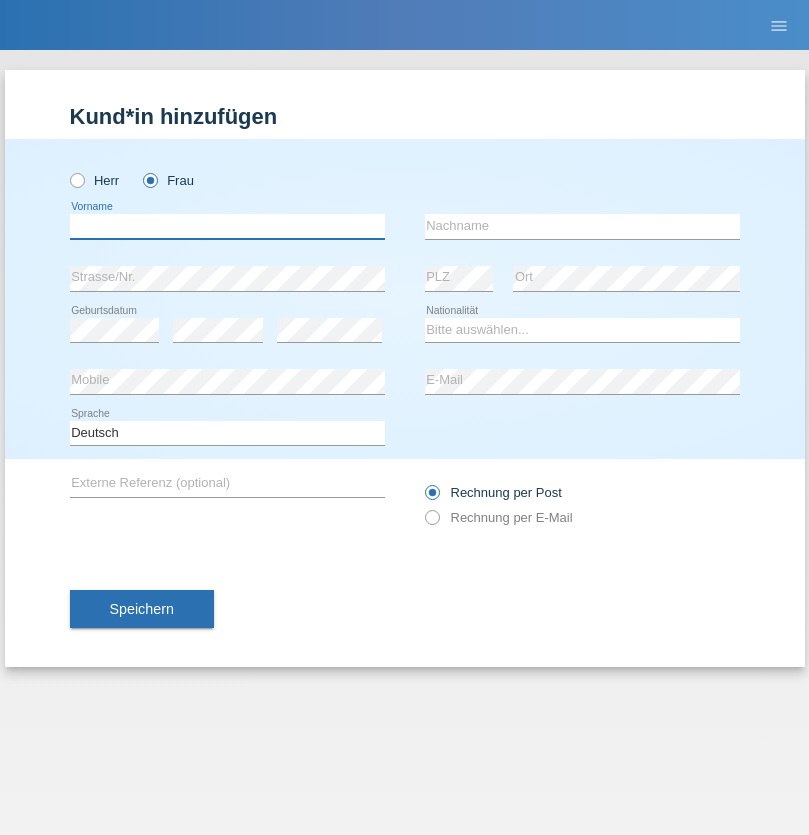 click at bounding box center [227, 226] 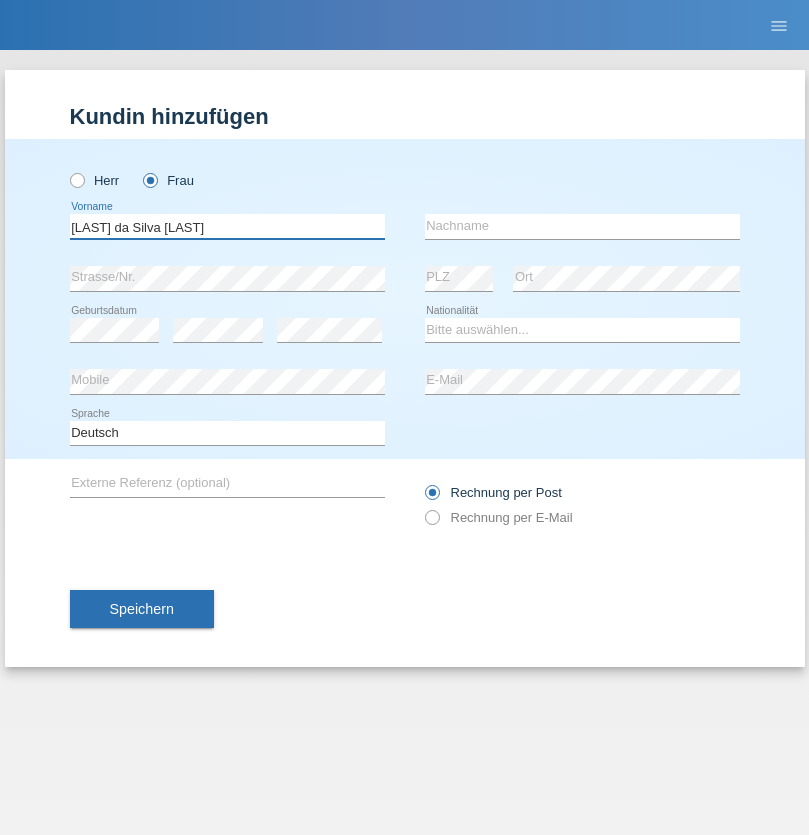 type on "Teixeira da Silva Moço" 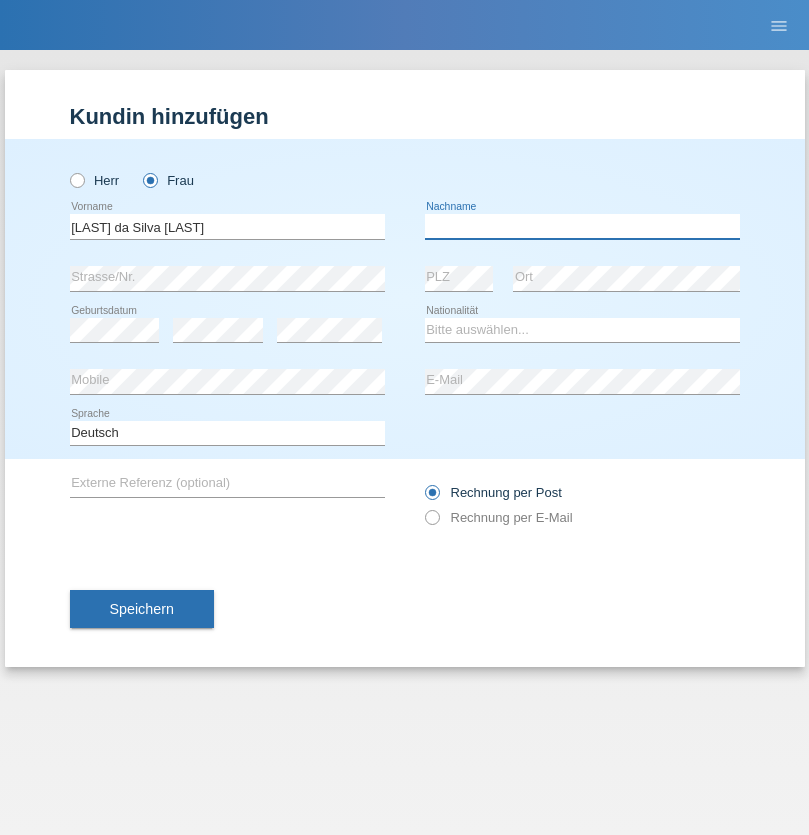 click at bounding box center (582, 226) 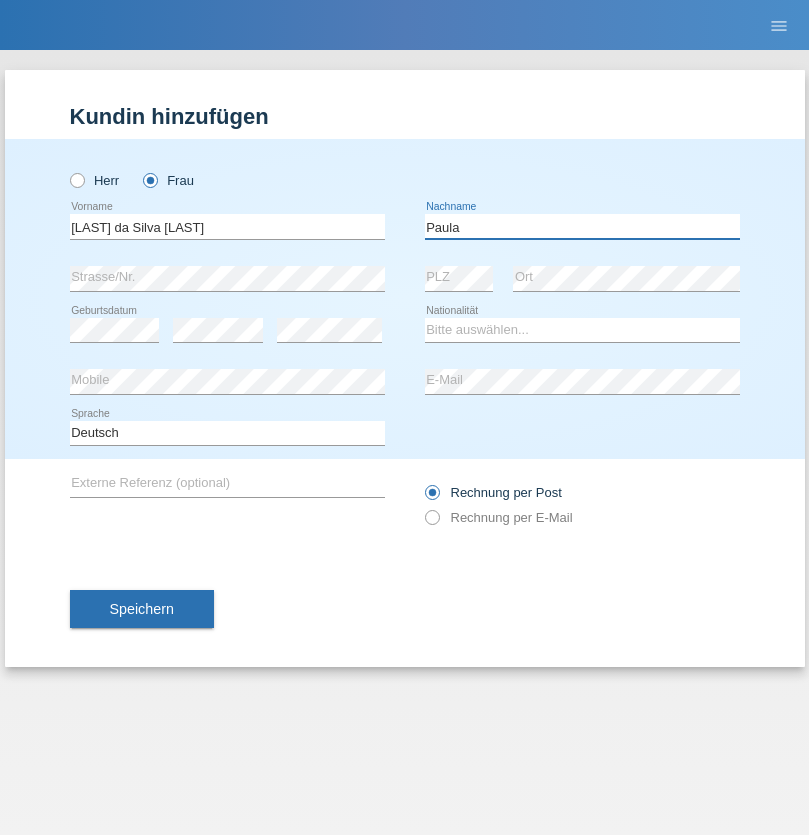 type on "Paula" 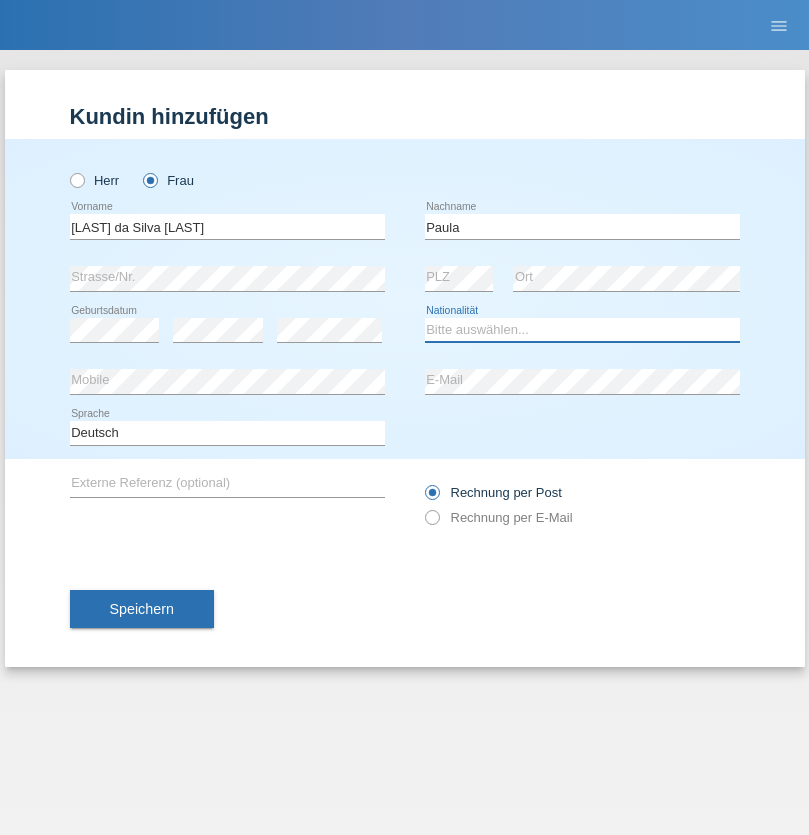 select on "PT" 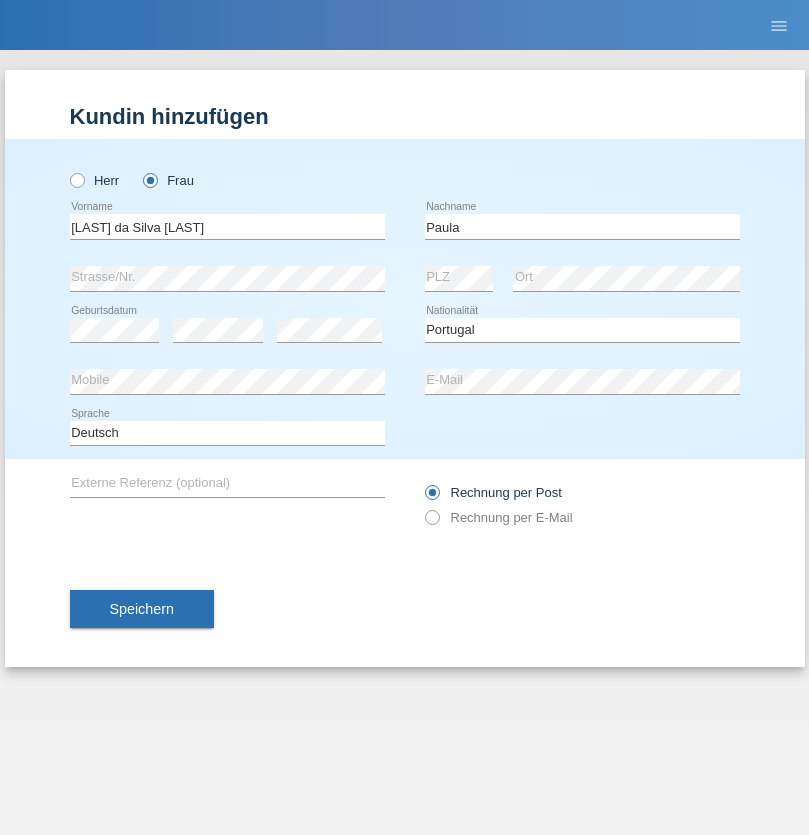 select on "C" 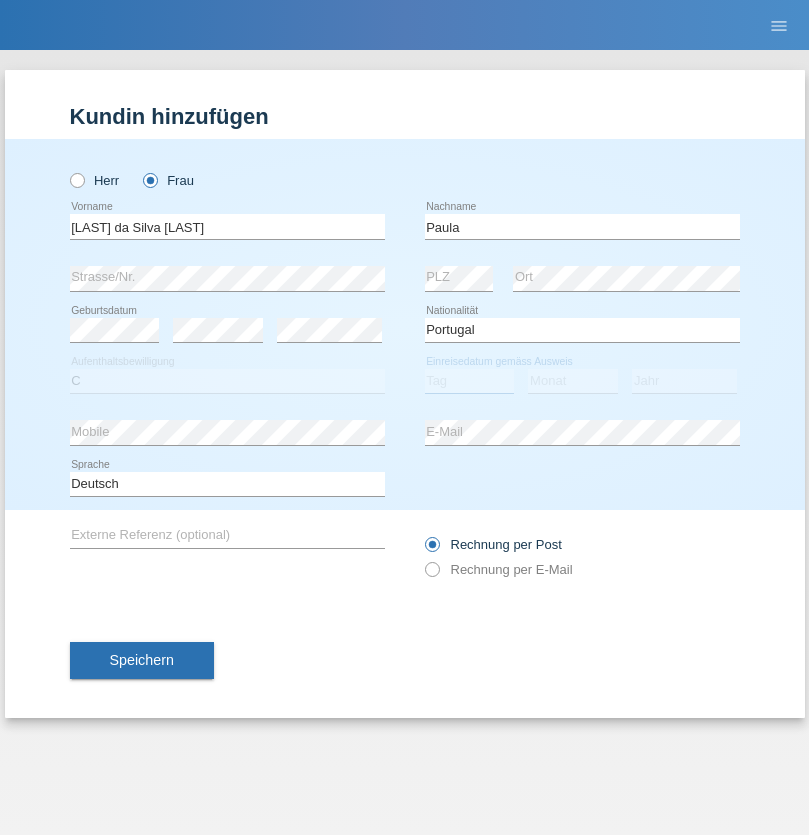 select on "28" 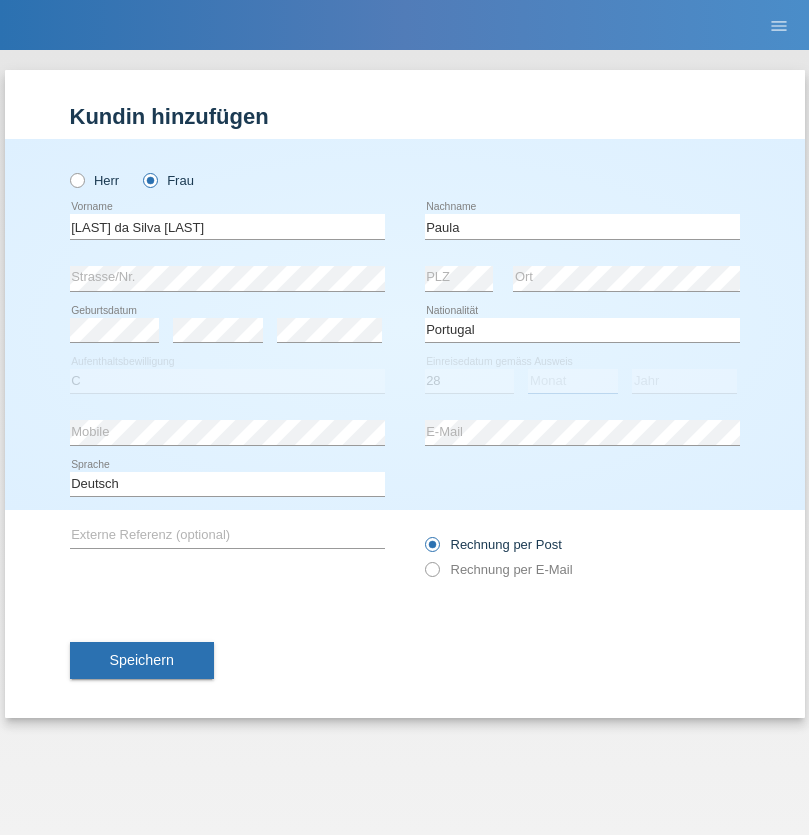 select on "03" 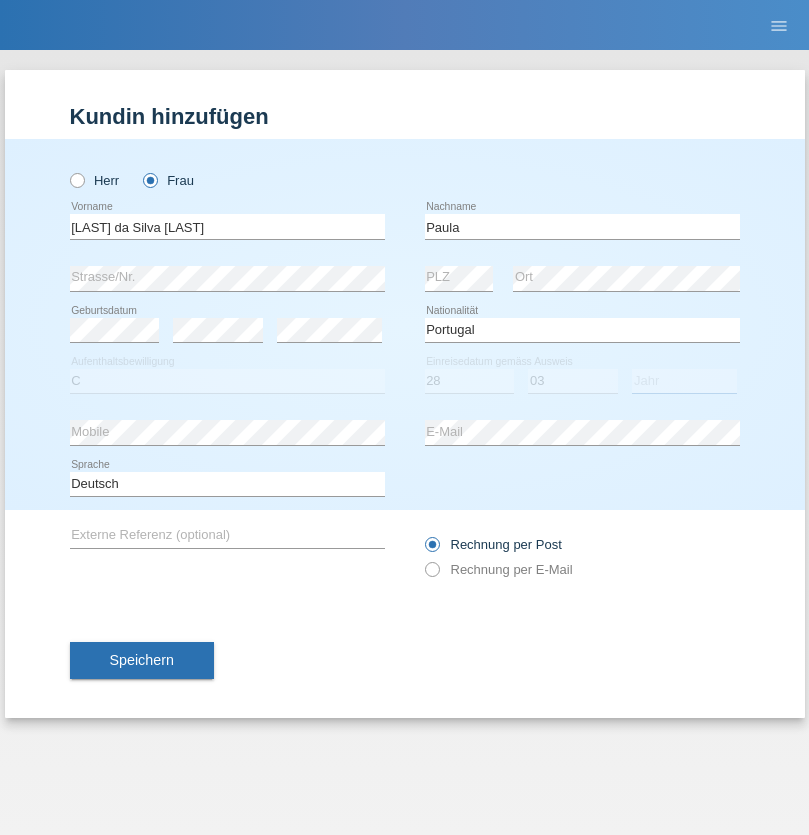 select on "2005" 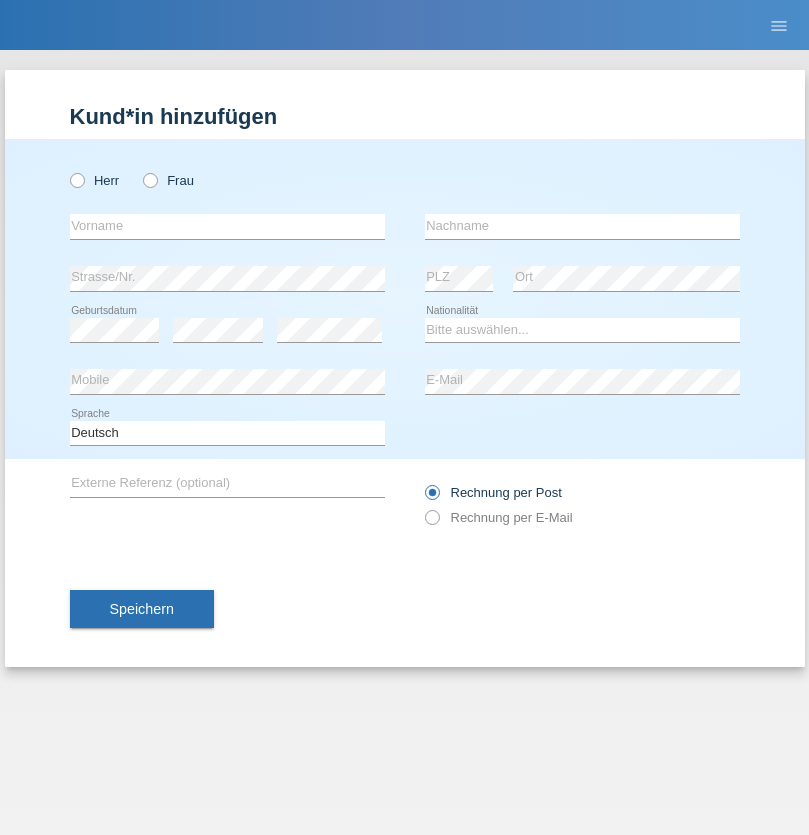 scroll, scrollTop: 0, scrollLeft: 0, axis: both 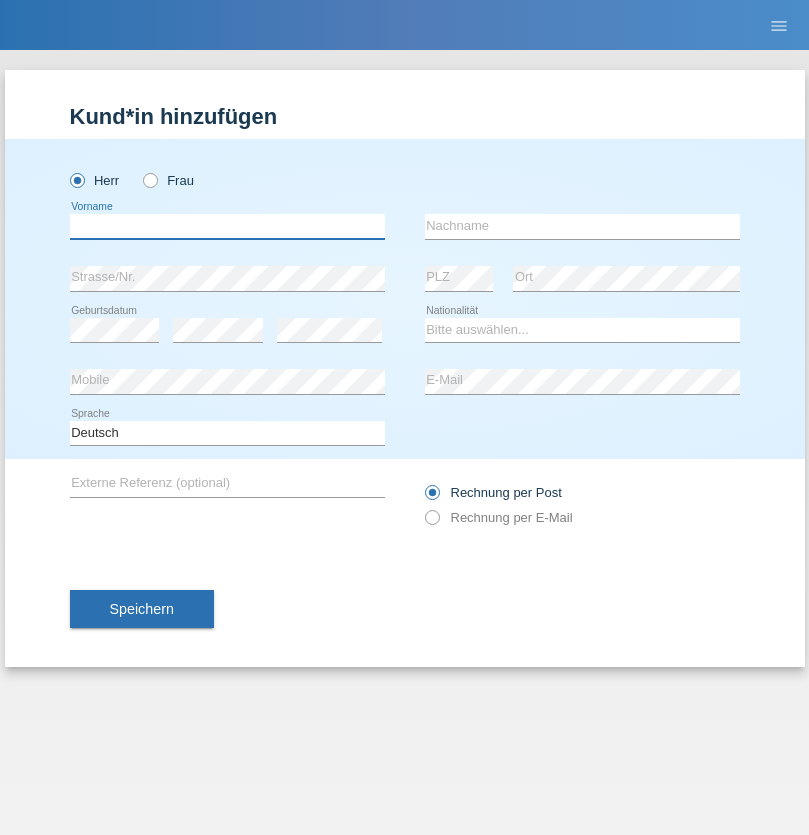 click at bounding box center (227, 226) 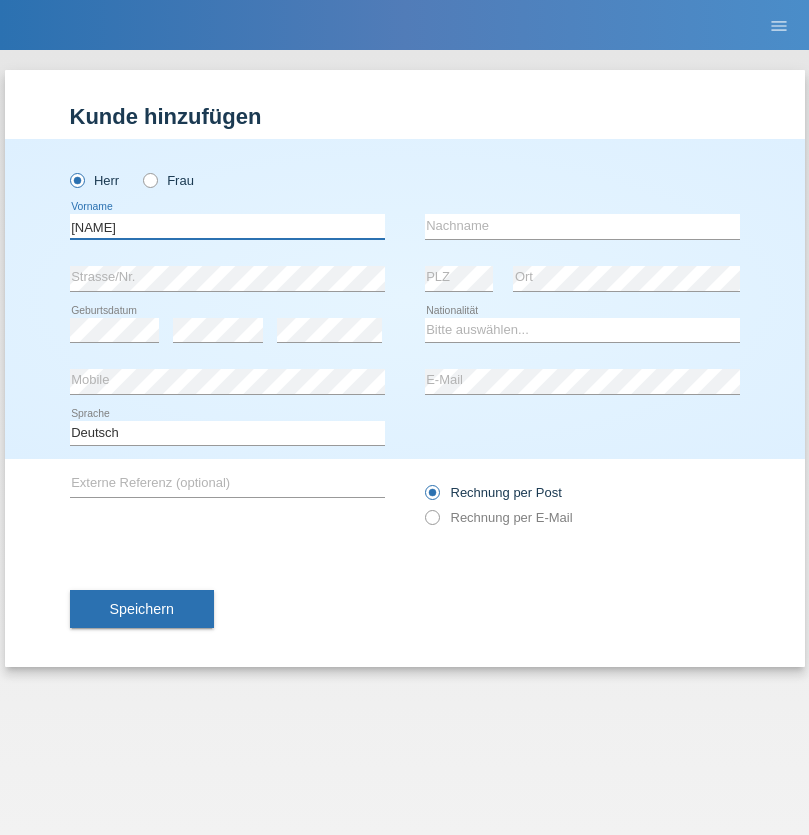 type on "[FIRST]" 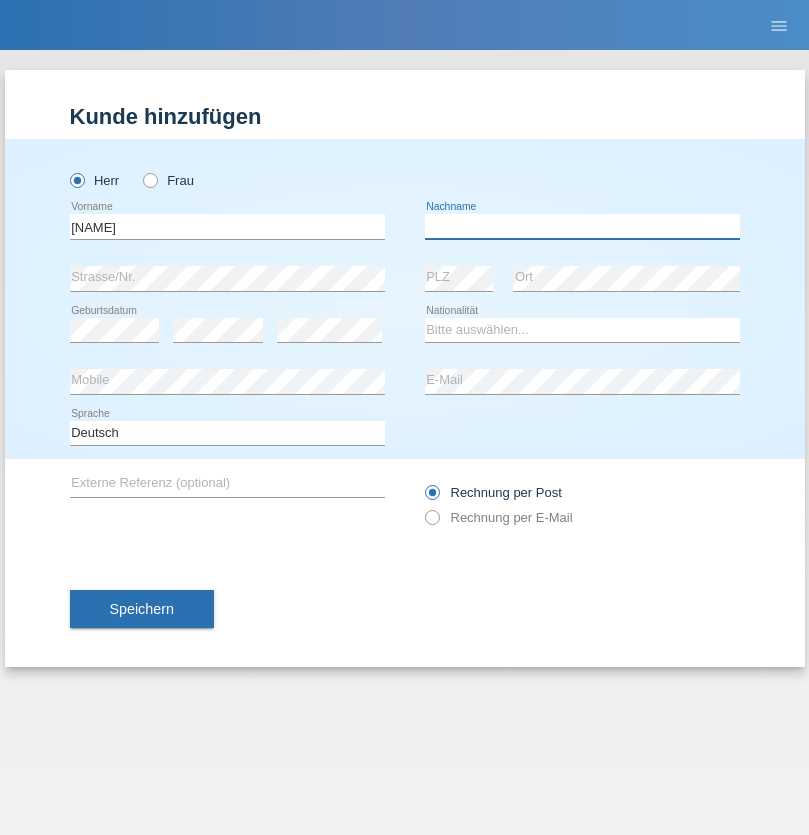 click at bounding box center (582, 226) 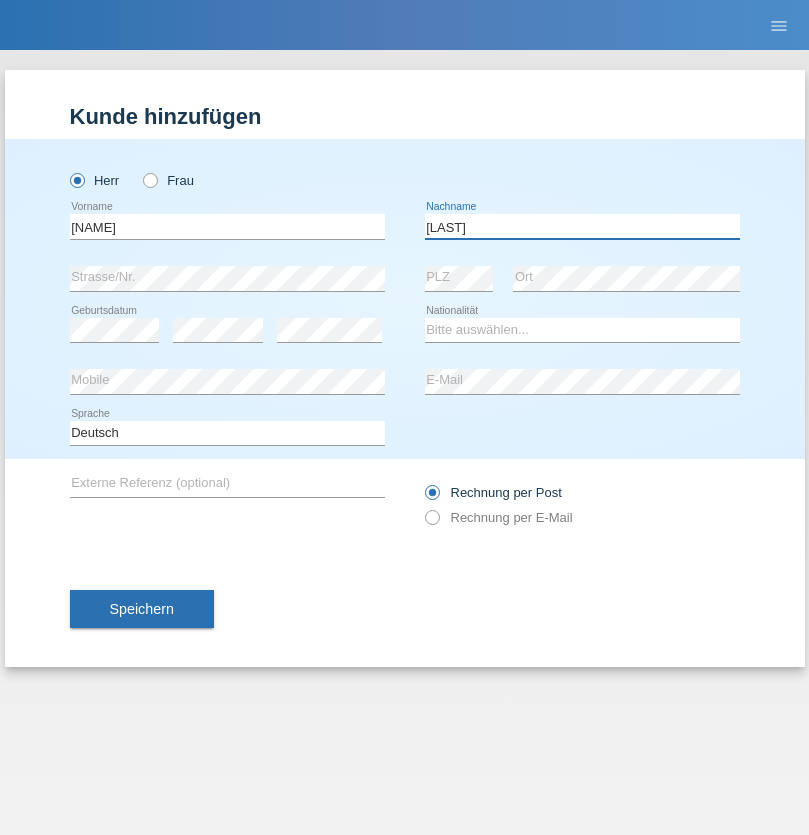 type on "[LAST]" 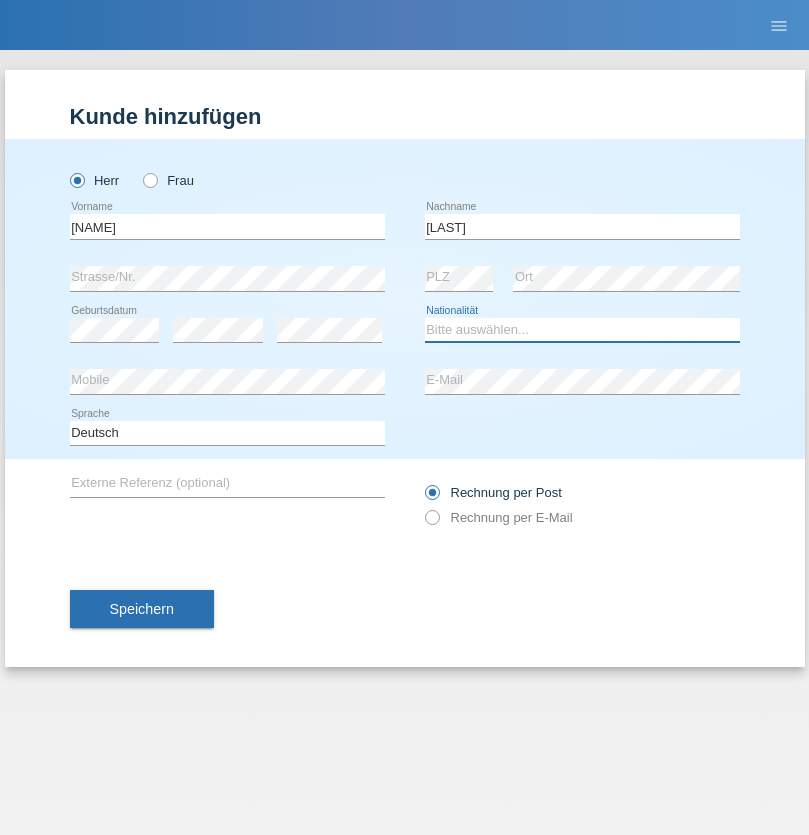 select on "CH" 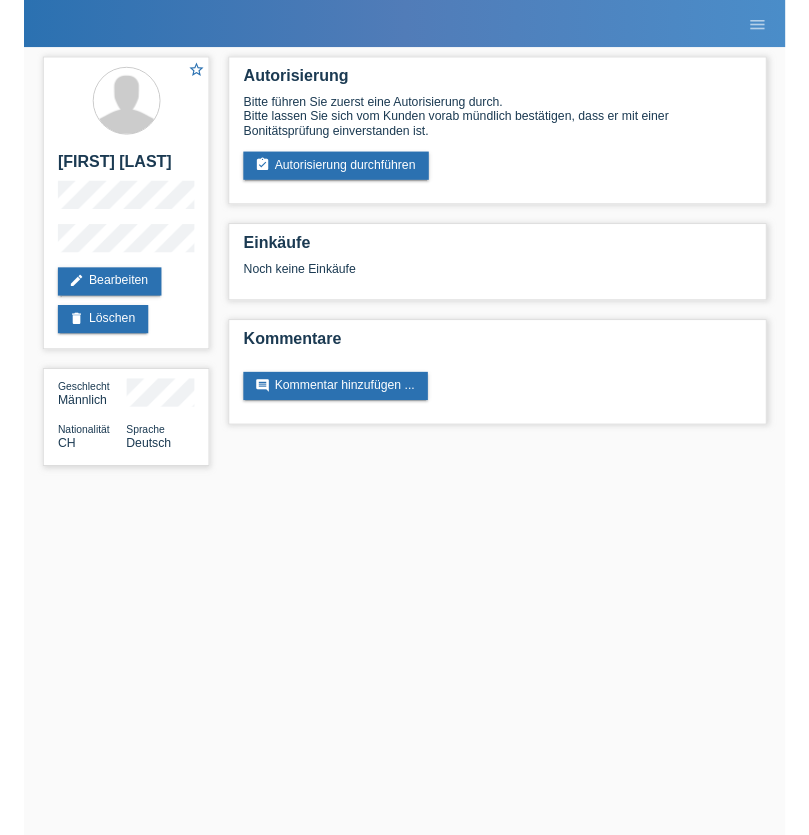 scroll, scrollTop: 0, scrollLeft: 0, axis: both 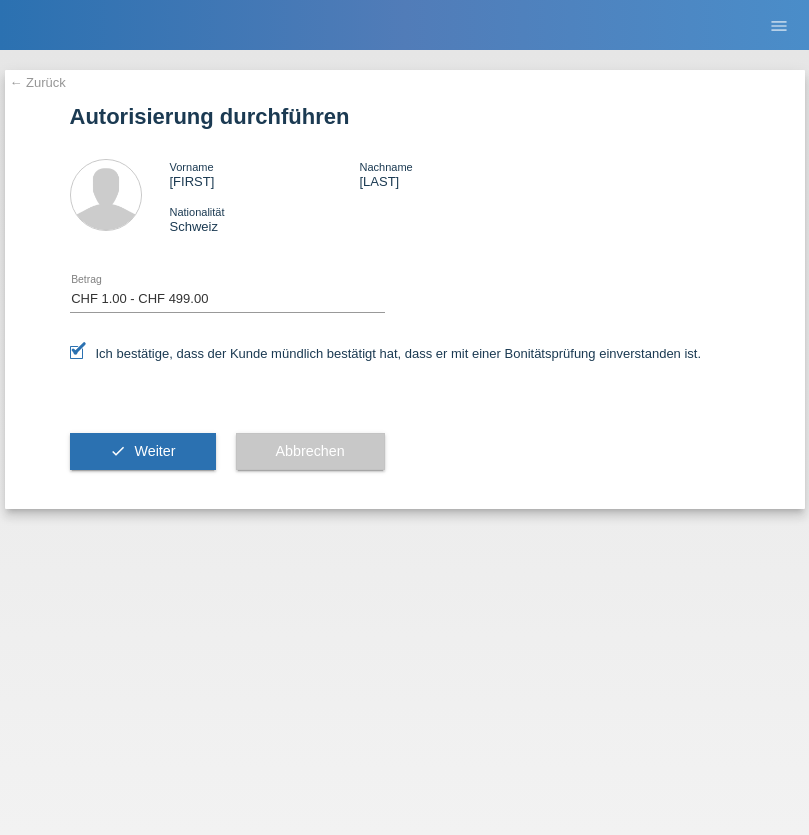 select on "1" 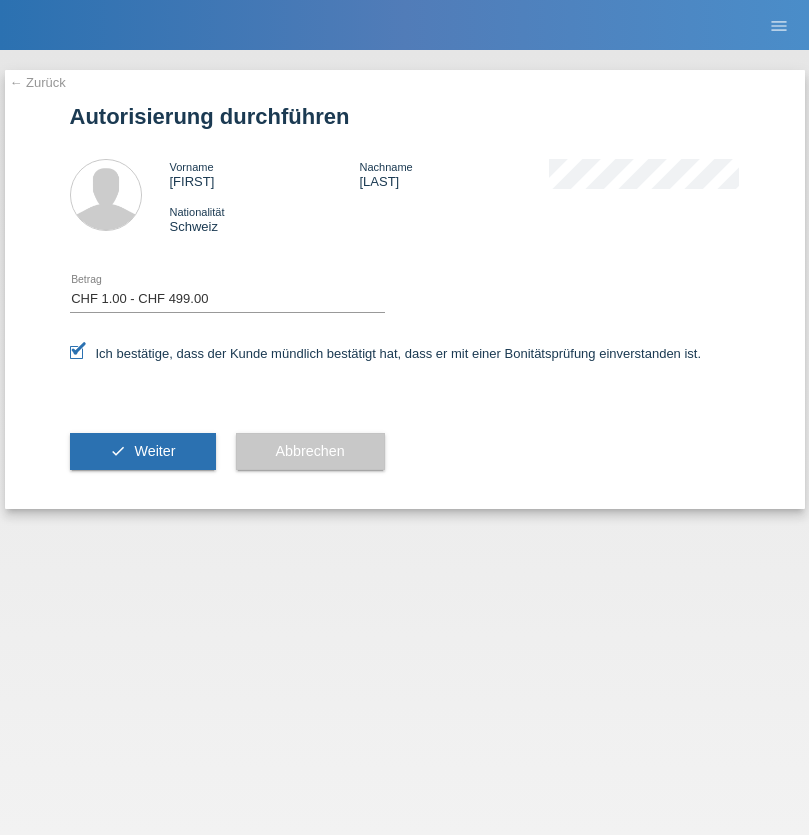 scroll, scrollTop: 0, scrollLeft: 0, axis: both 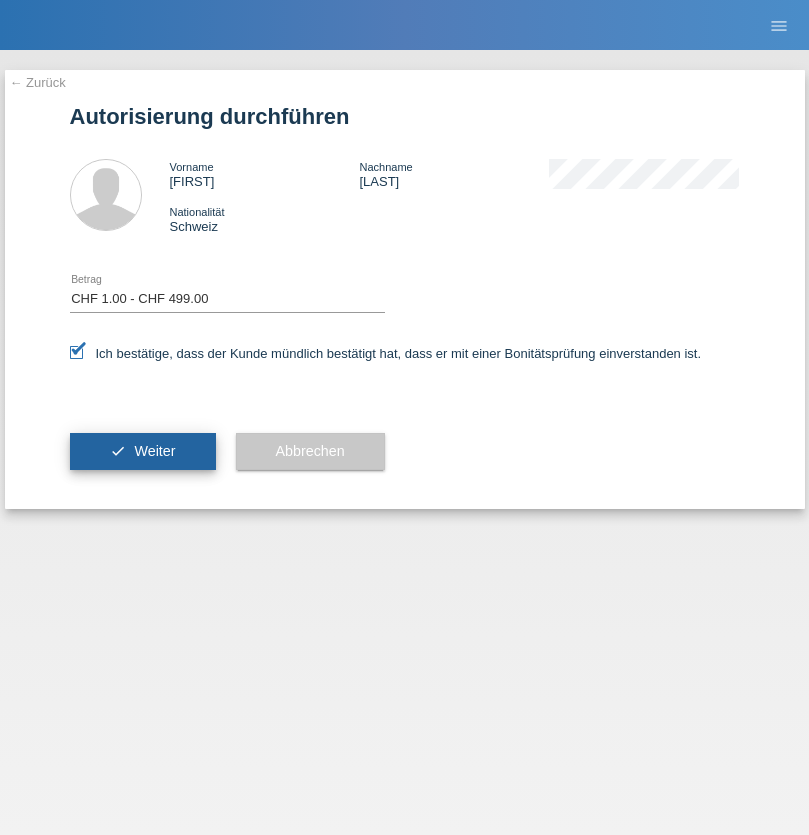 click on "Weiter" at bounding box center [154, 451] 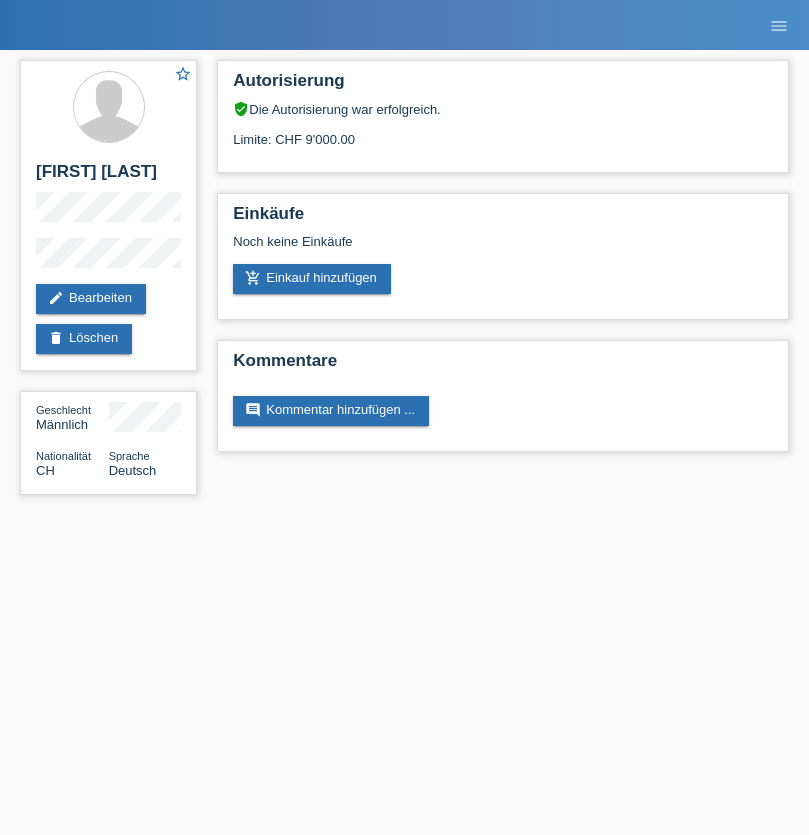 scroll, scrollTop: 0, scrollLeft: 0, axis: both 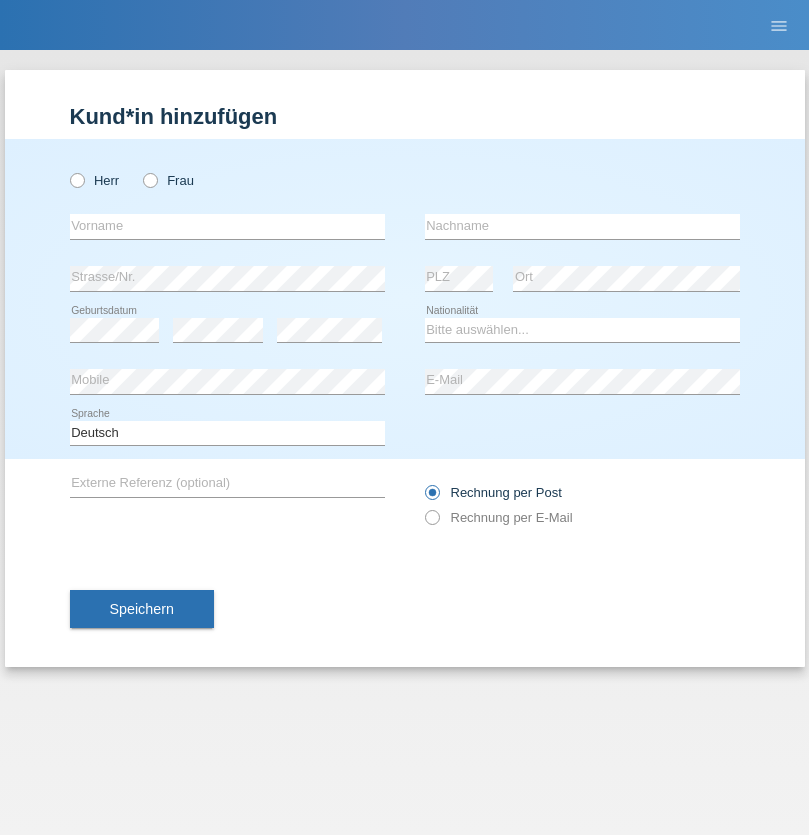 radio on "true" 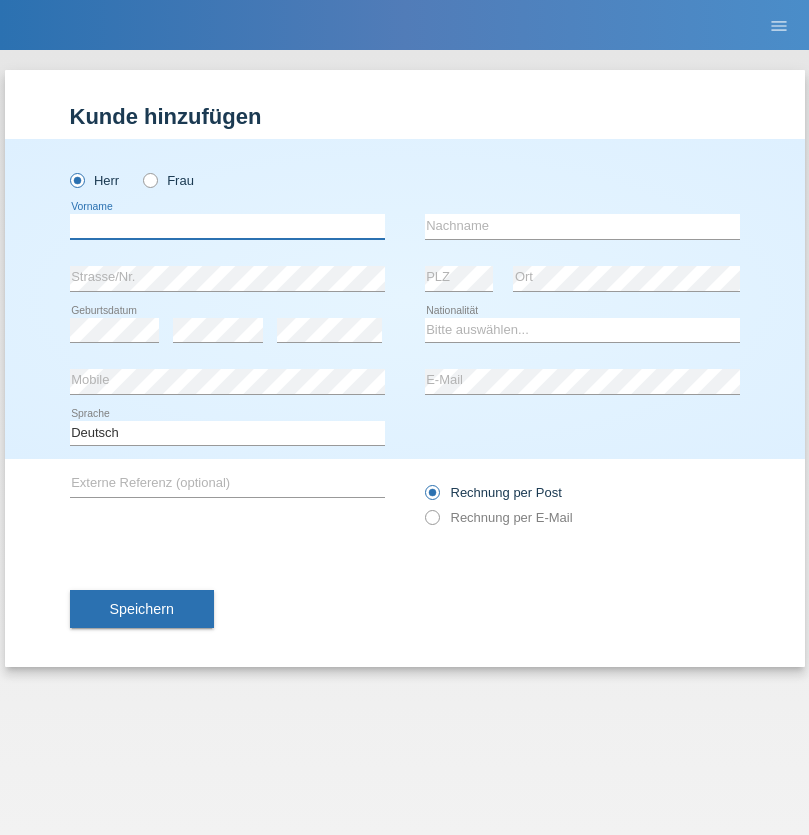 click at bounding box center (227, 226) 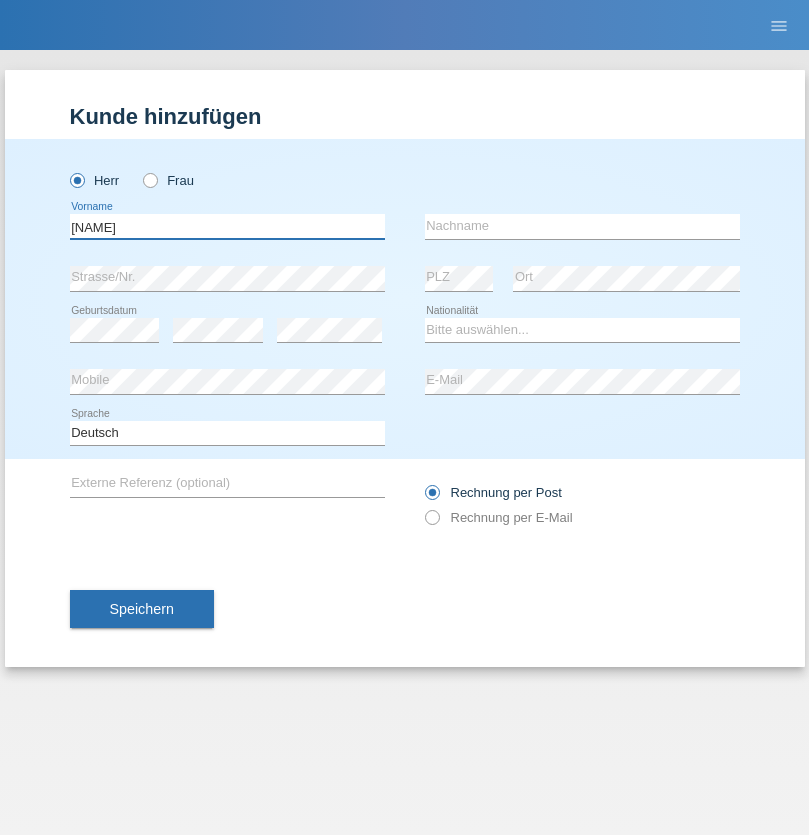 type on "[NAME]" 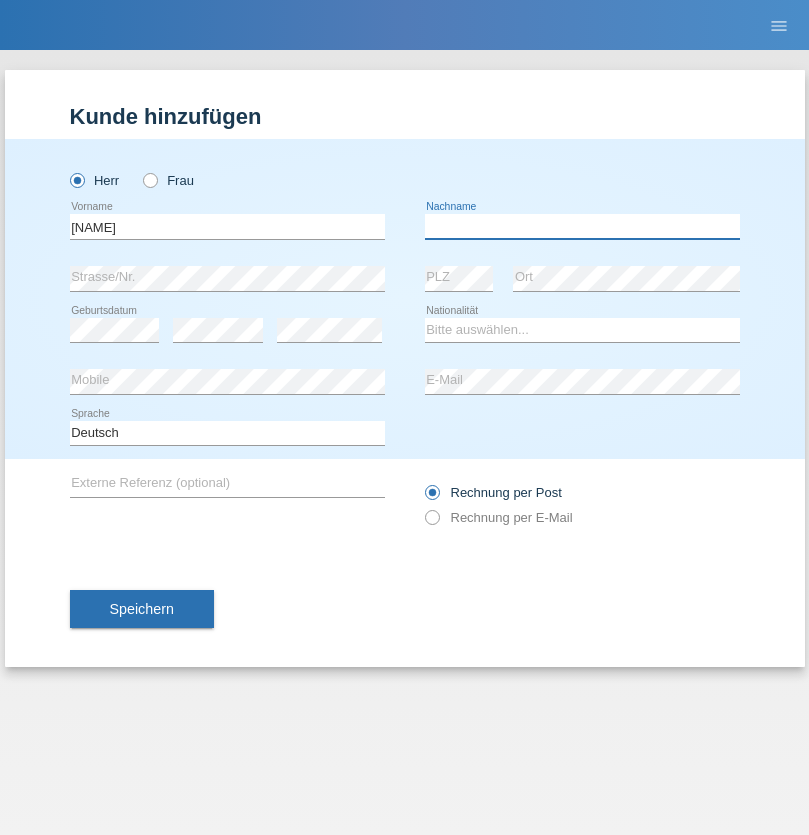 click at bounding box center [582, 226] 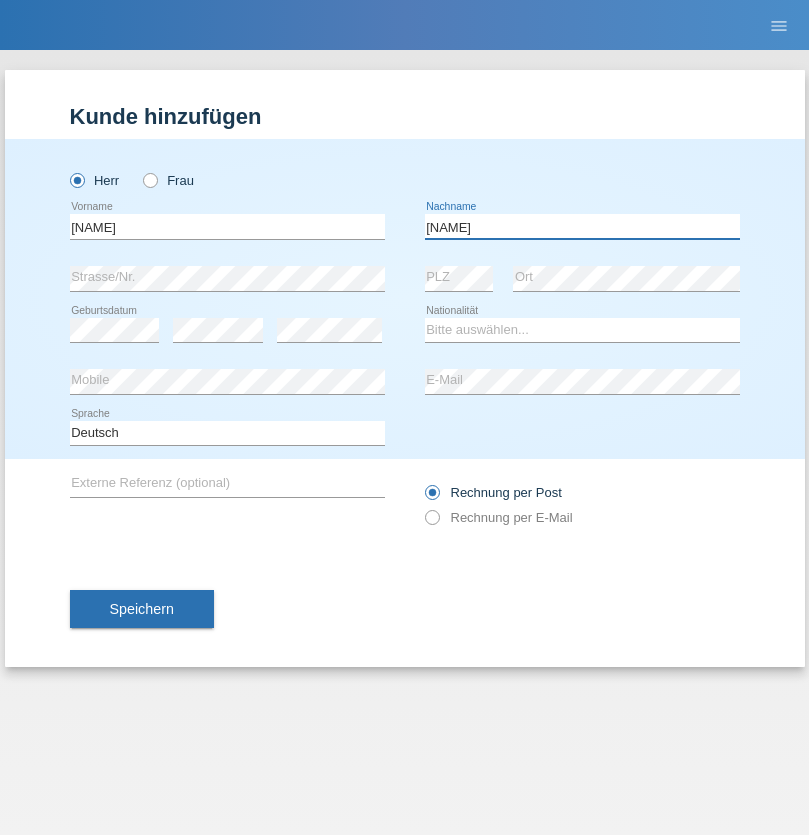 type on "Valentin" 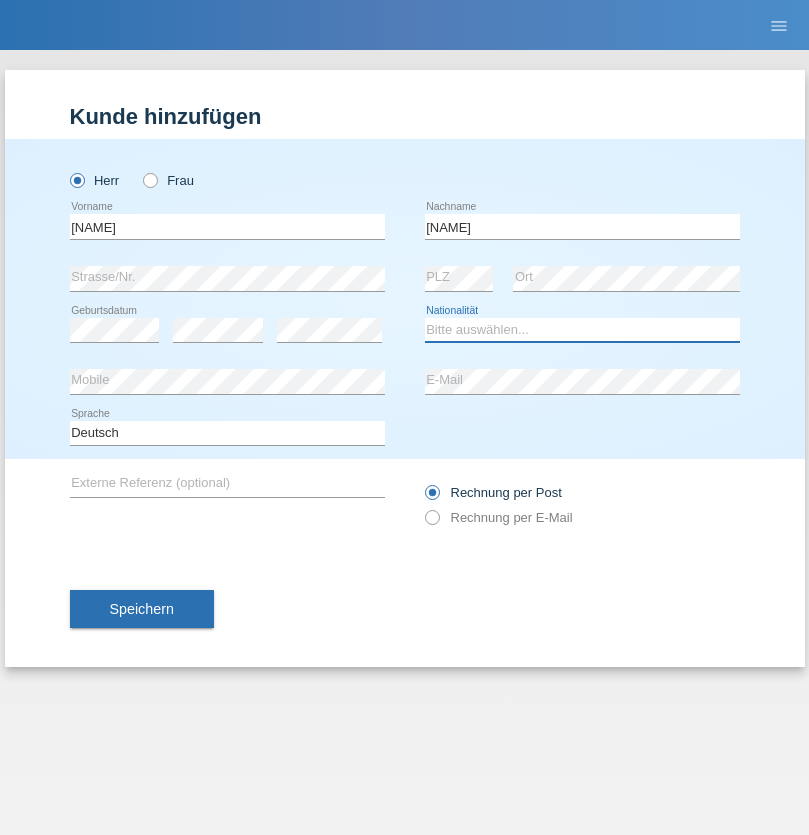 select on "HU" 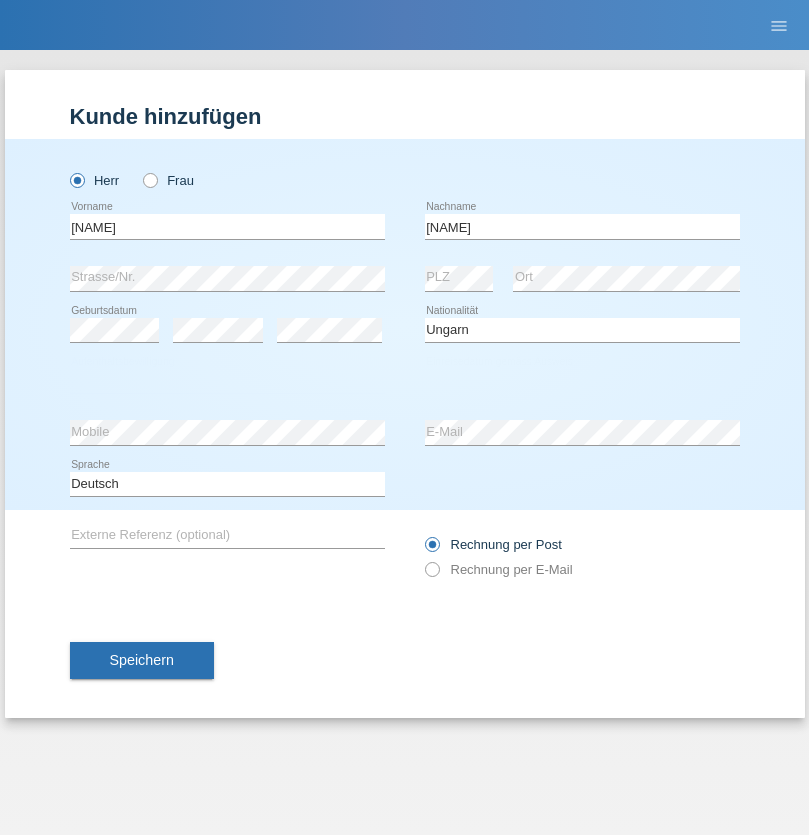 select on "C" 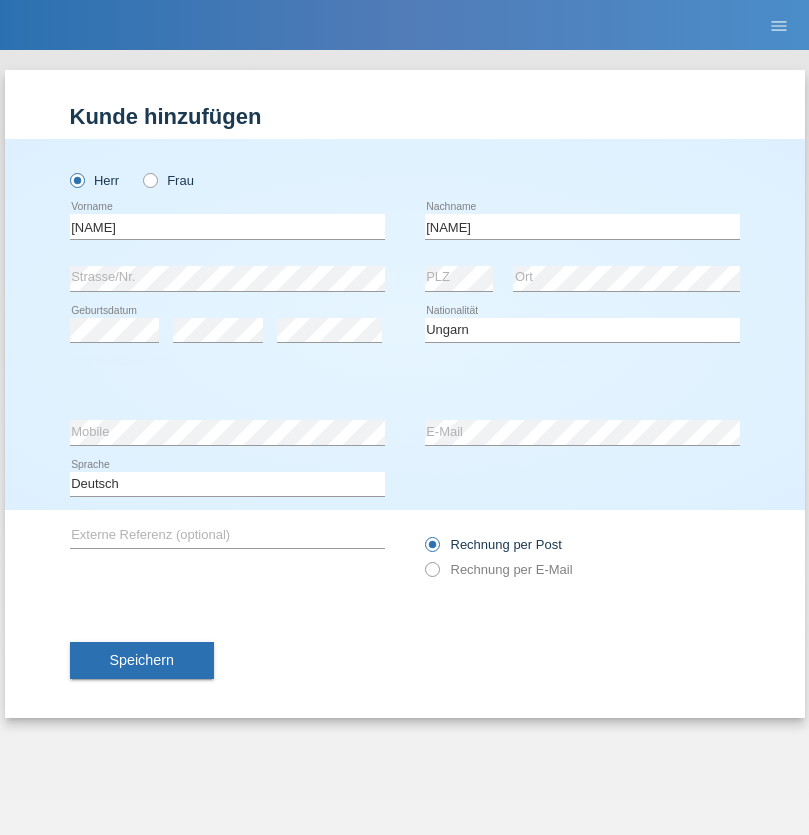 select on "18" 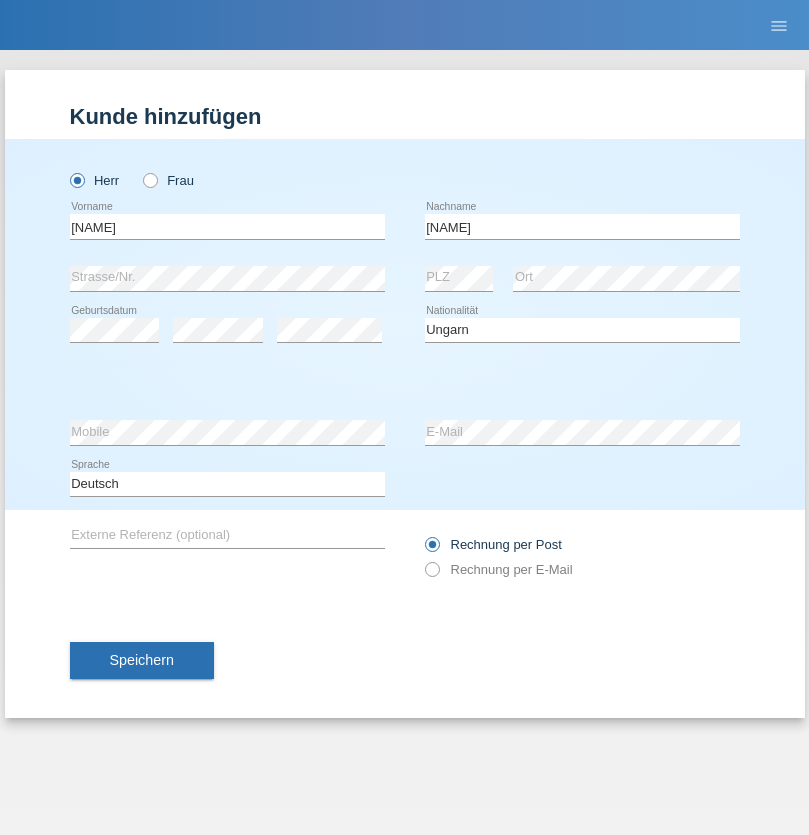 select on "02" 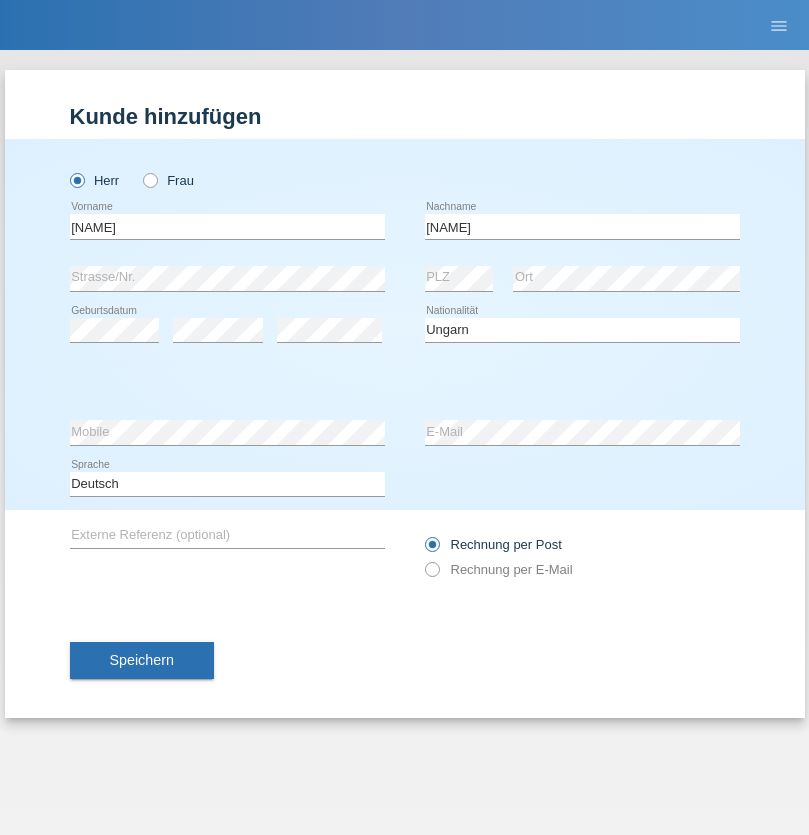 select on "2019" 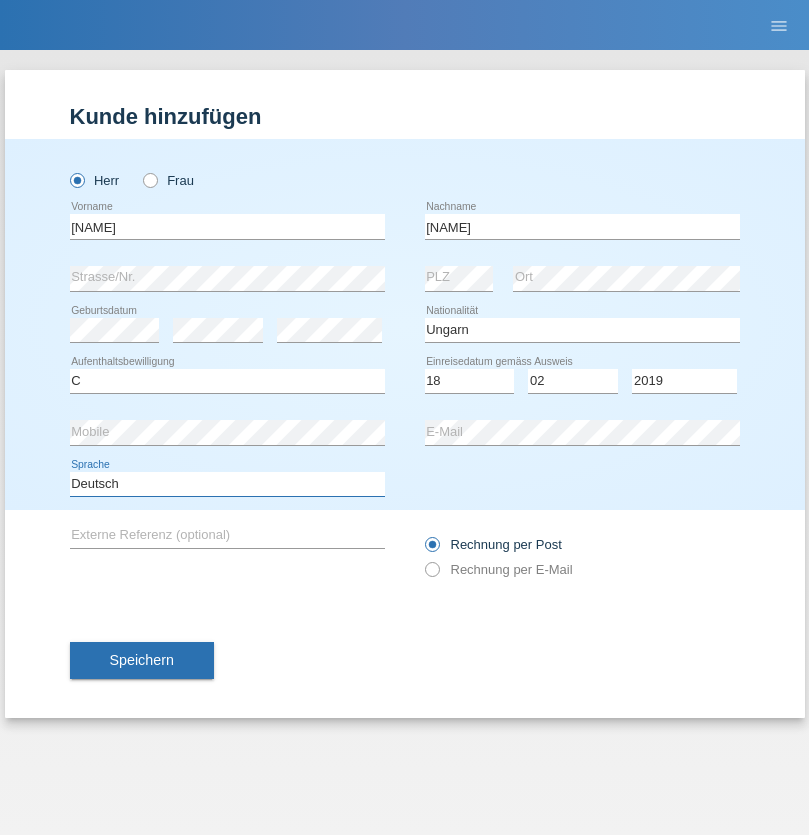 select on "en" 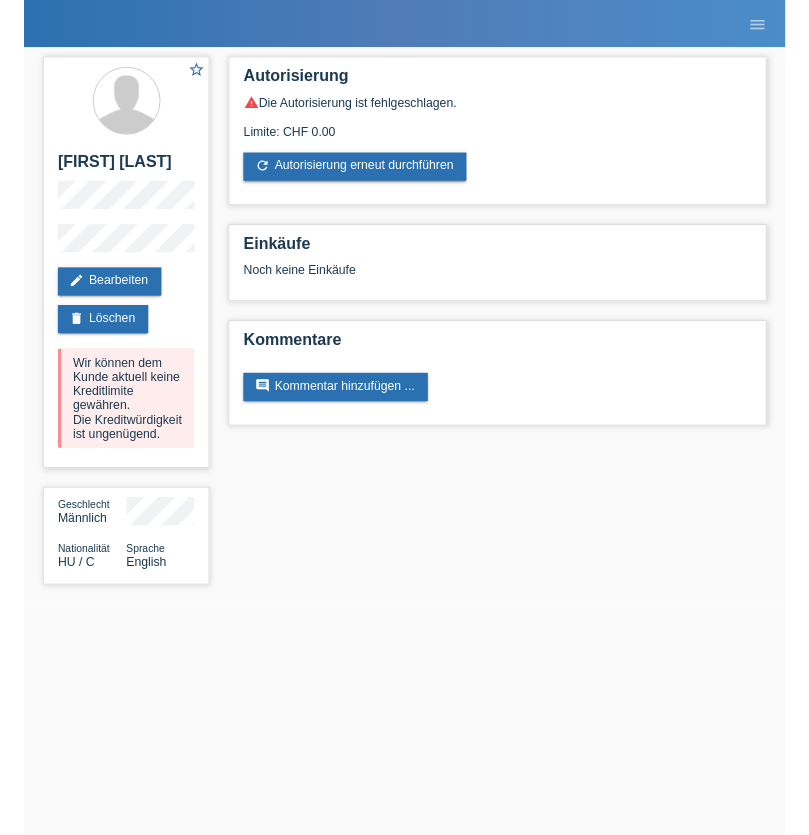 scroll, scrollTop: 0, scrollLeft: 0, axis: both 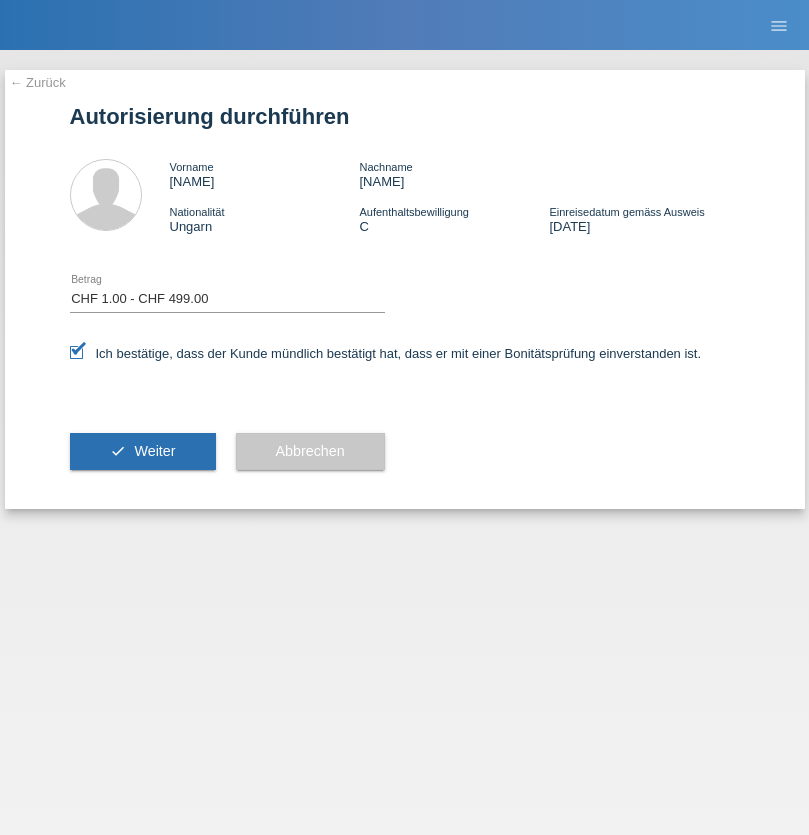 select on "1" 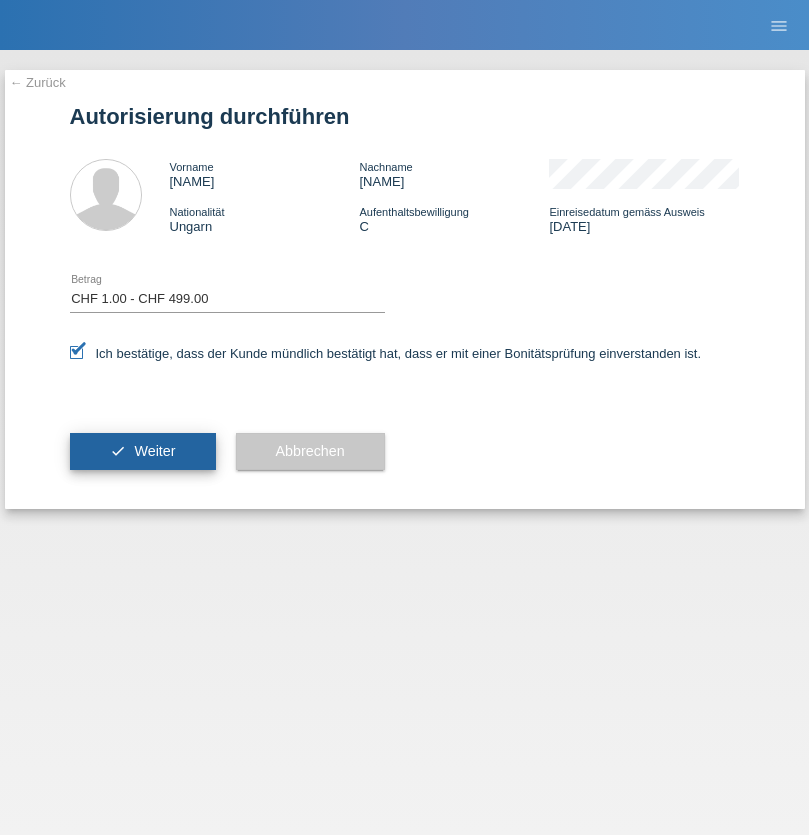 click on "Weiter" at bounding box center [154, 451] 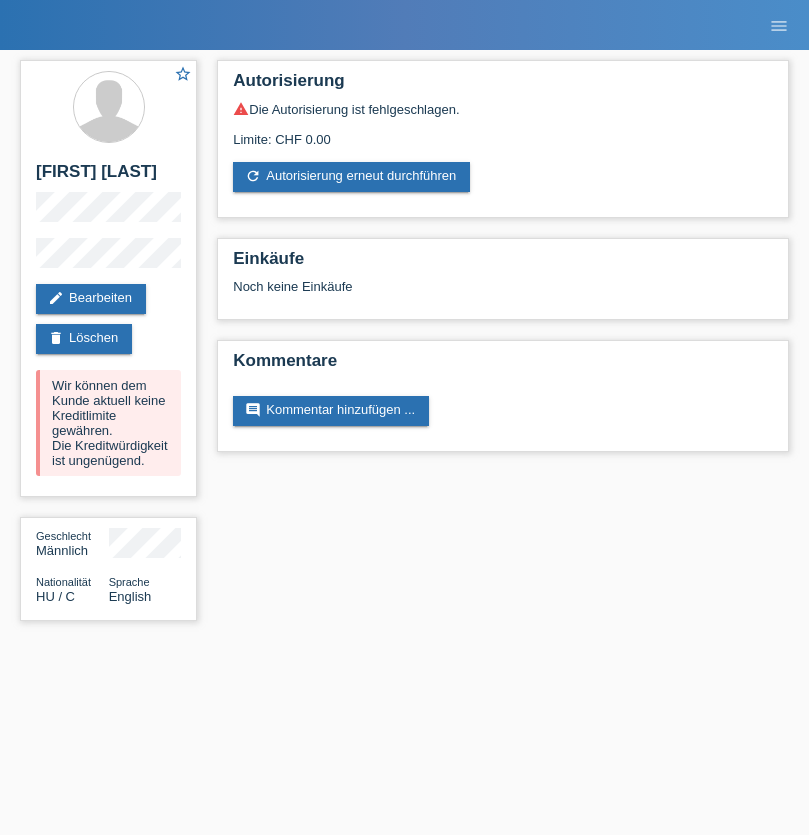 scroll, scrollTop: 0, scrollLeft: 0, axis: both 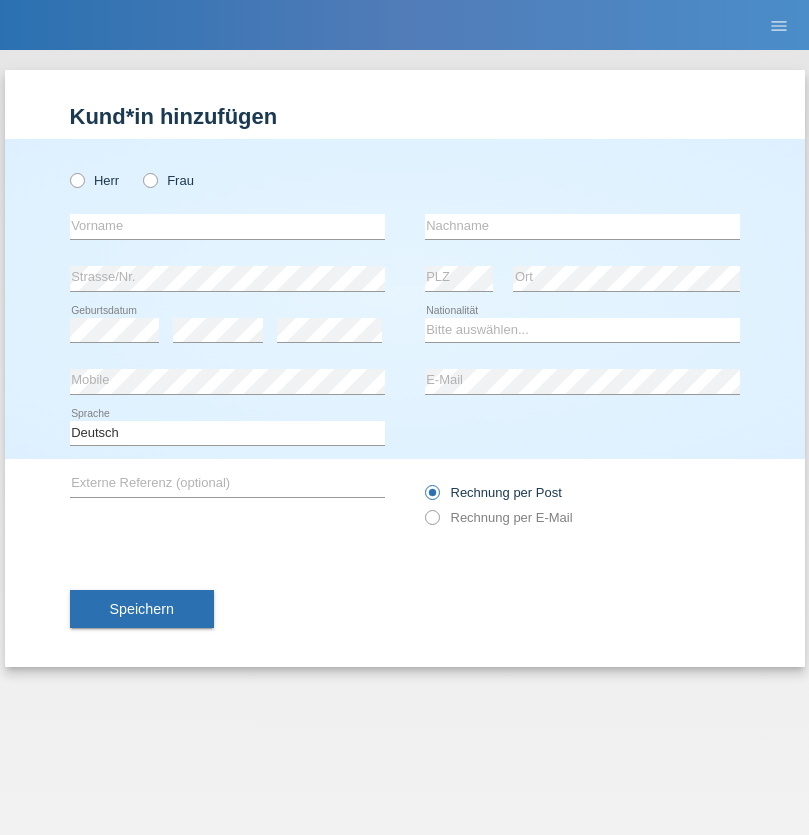 radio on "true" 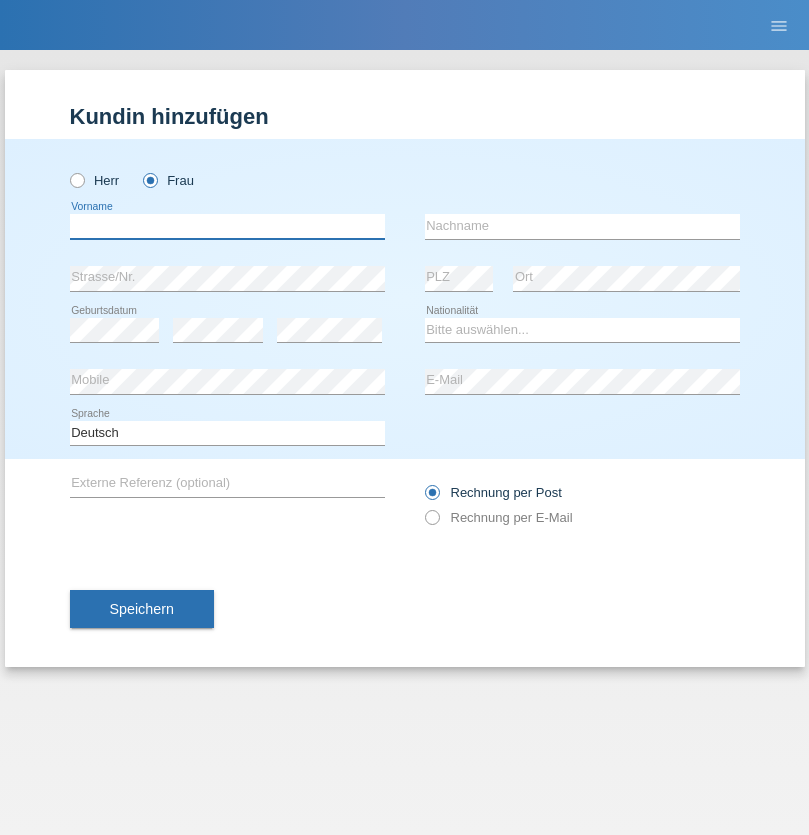 click at bounding box center (227, 226) 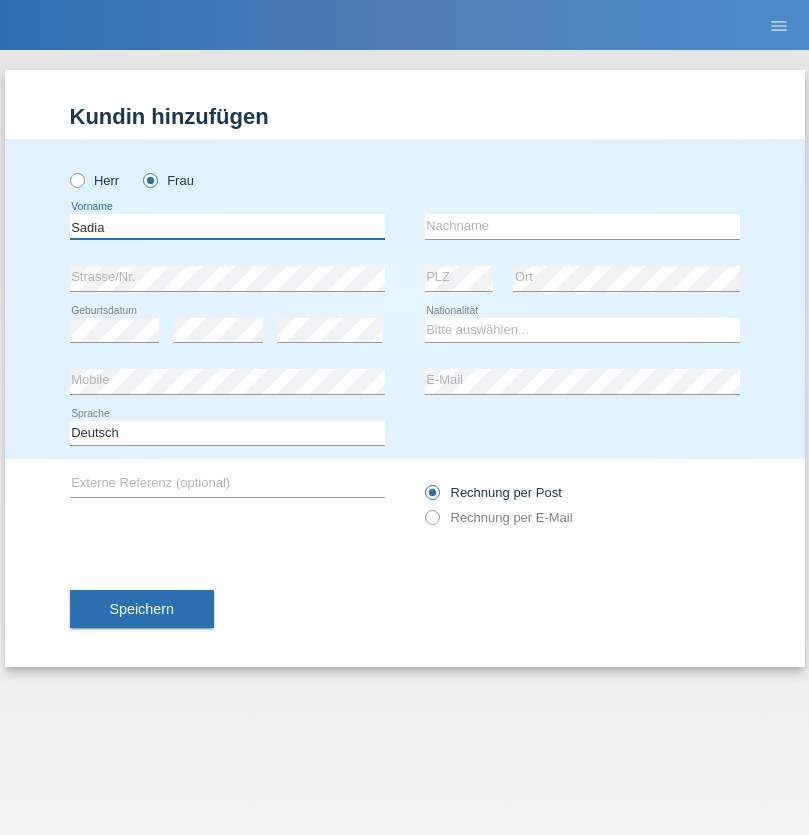 type on "Sadia" 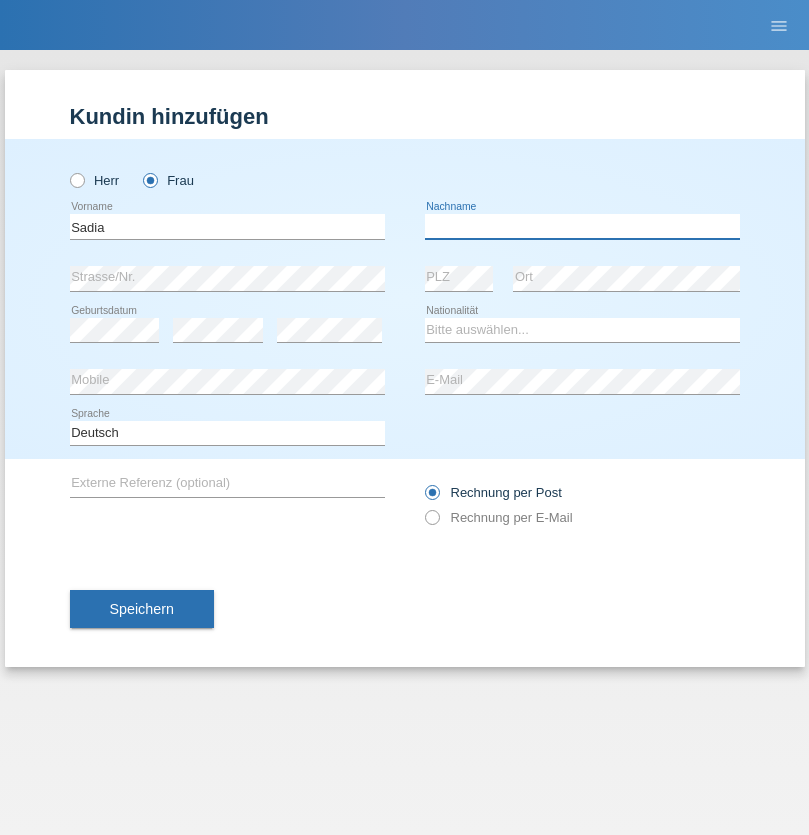 click at bounding box center [582, 226] 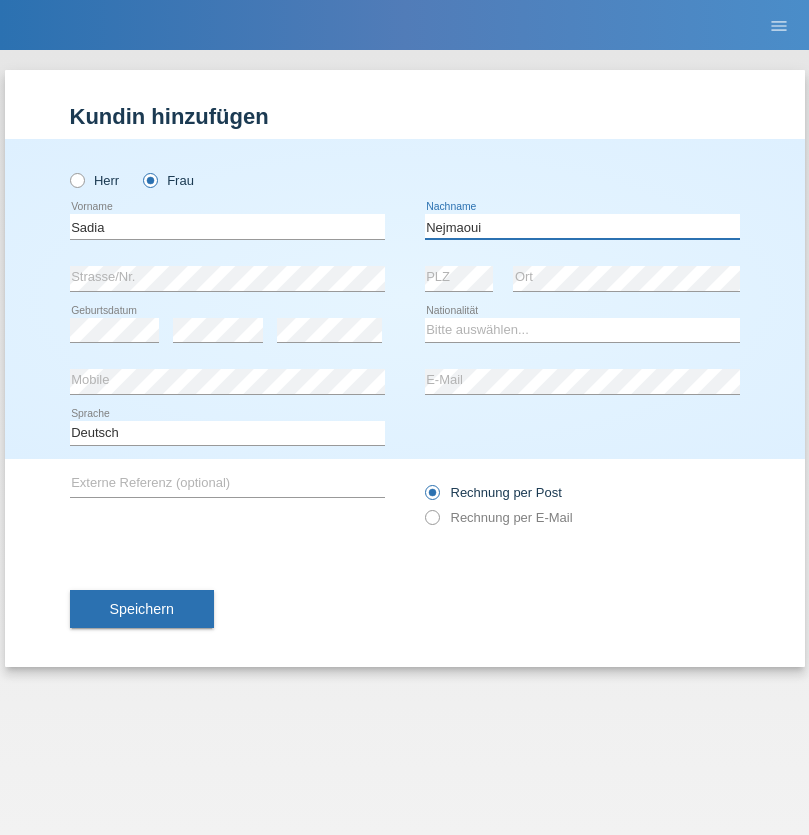type on "Nejmaoui" 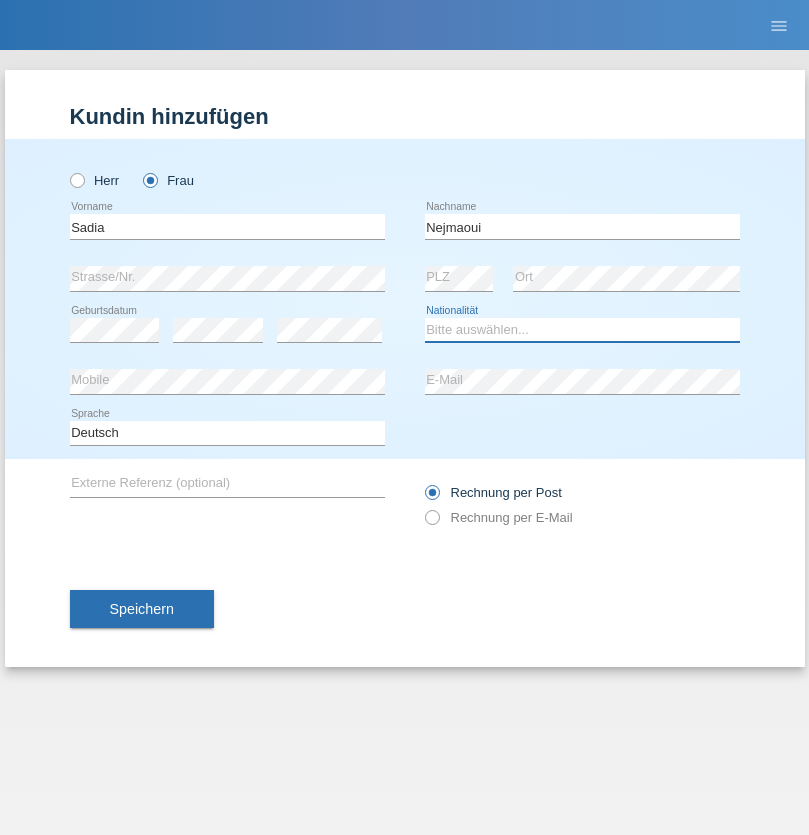 select on "MA" 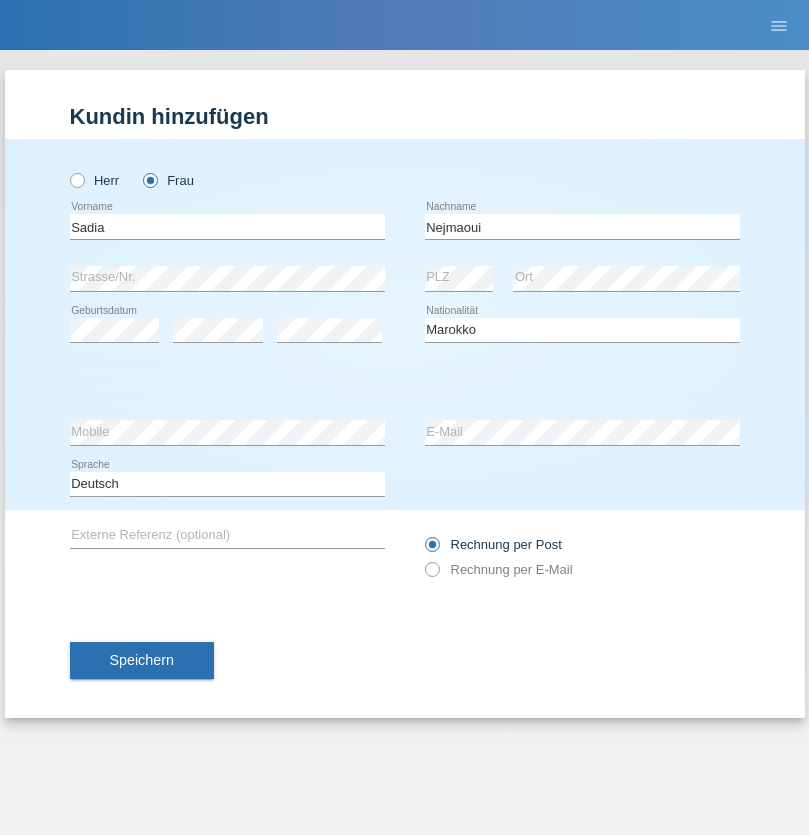 select on "C" 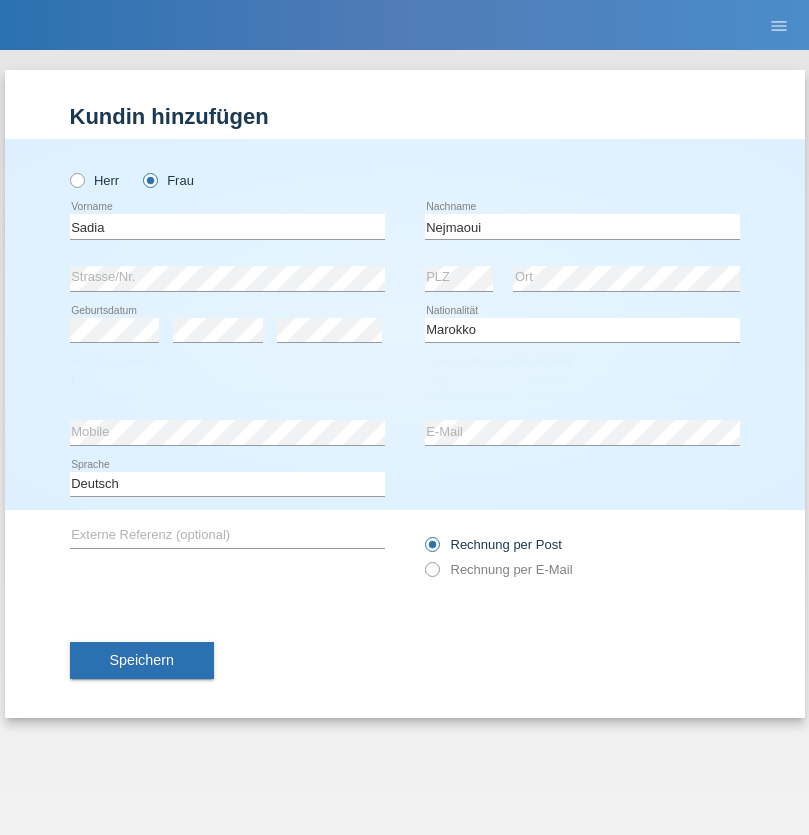 select on "01" 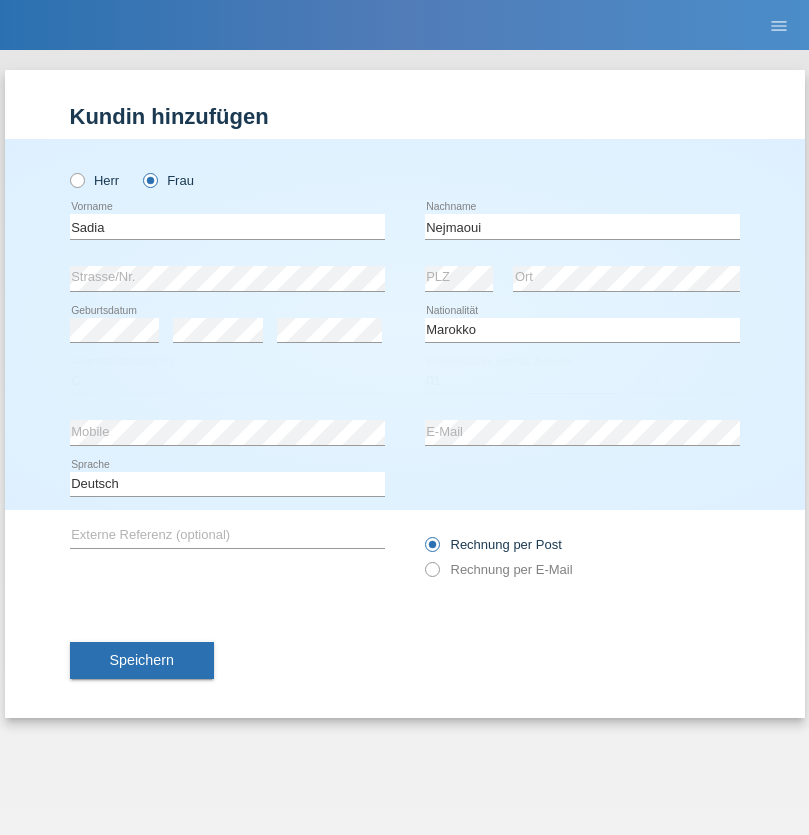 select on "06" 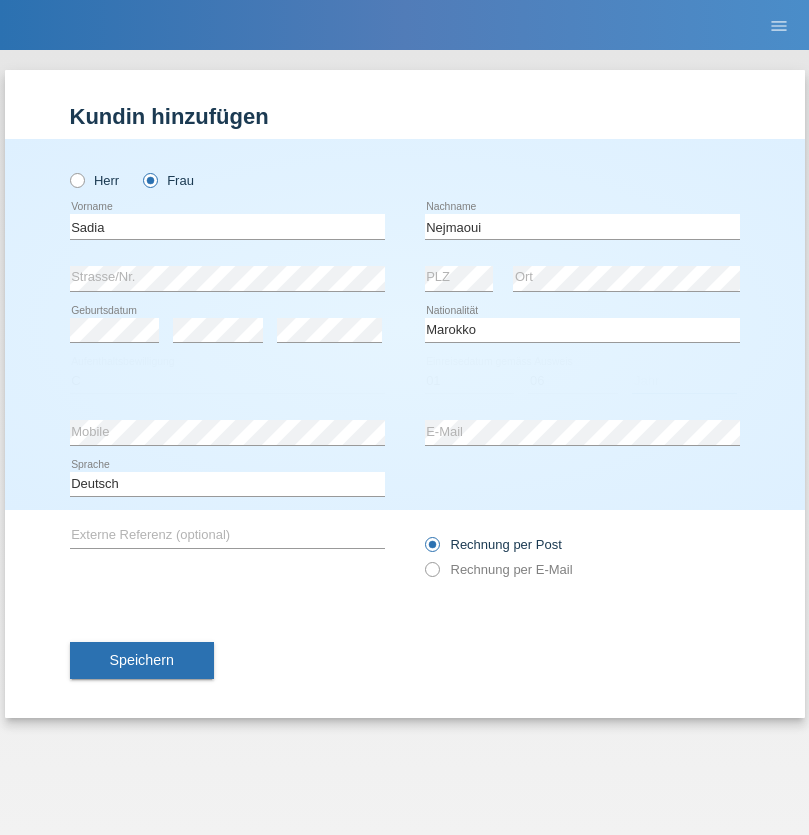 select on "1964" 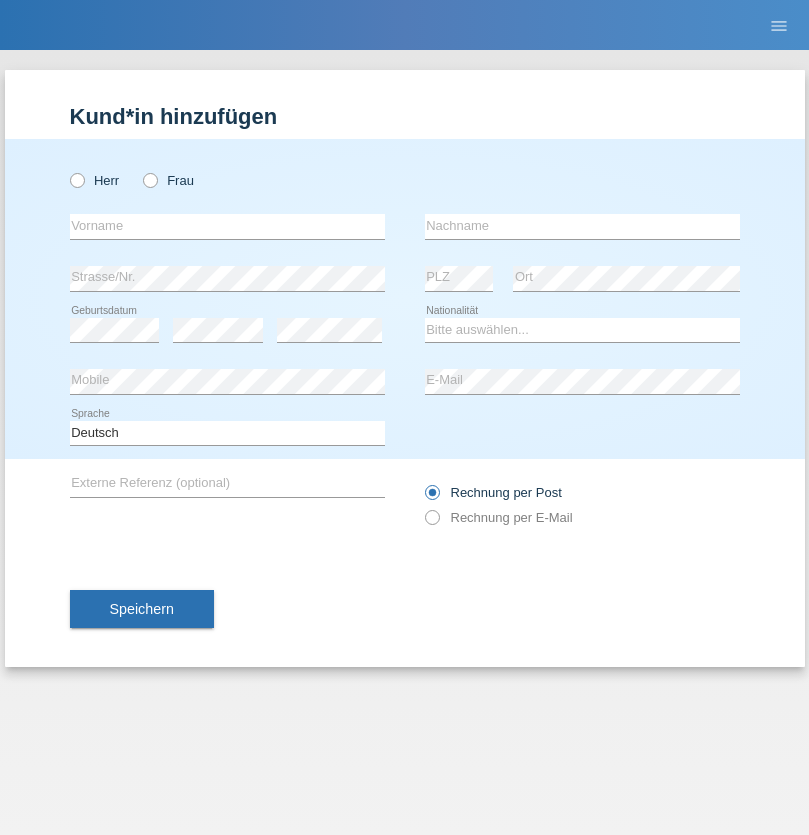 scroll, scrollTop: 0, scrollLeft: 0, axis: both 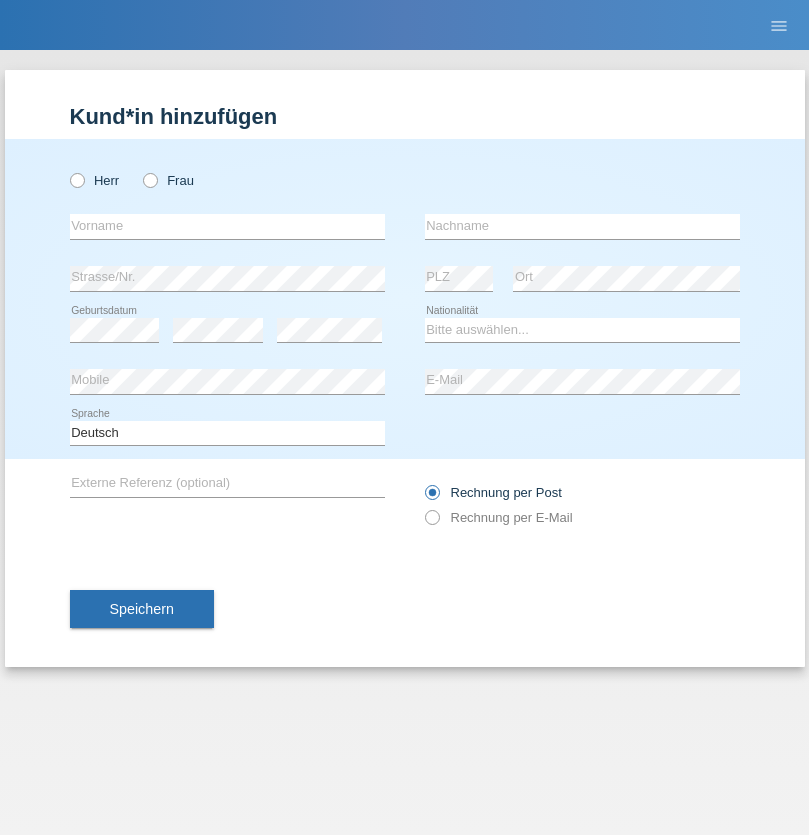 radio on "true" 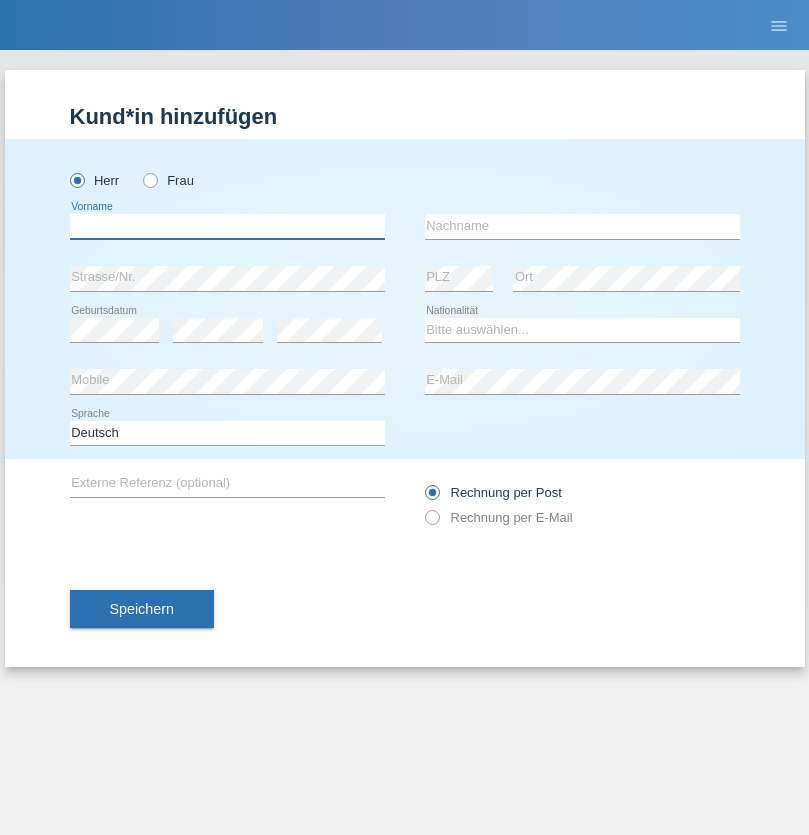 click at bounding box center [227, 226] 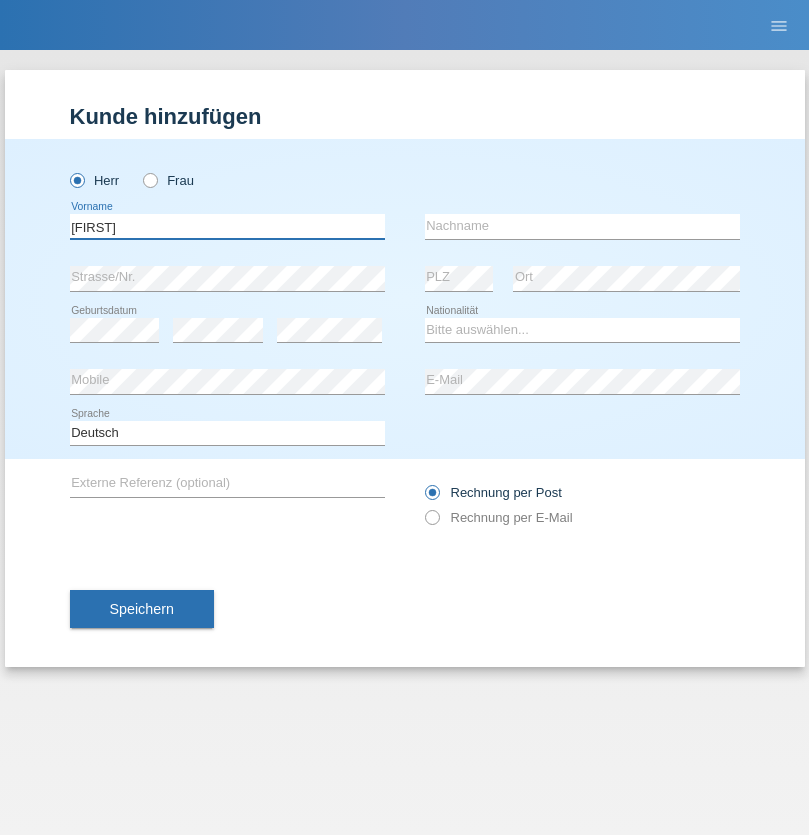 type on "[FIRST]" 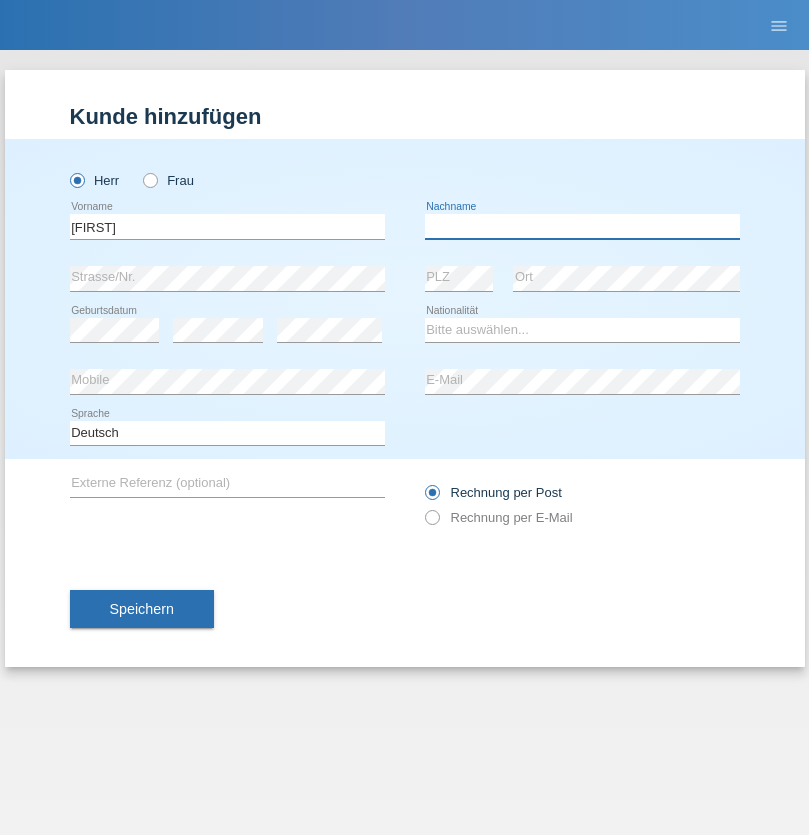 click at bounding box center [582, 226] 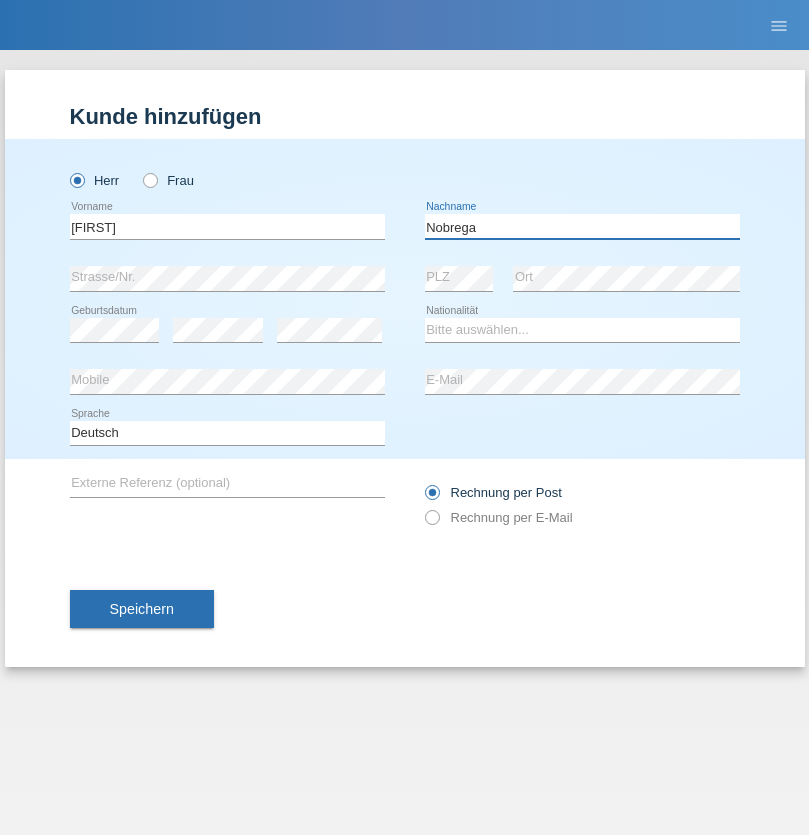 type on "Nobrega" 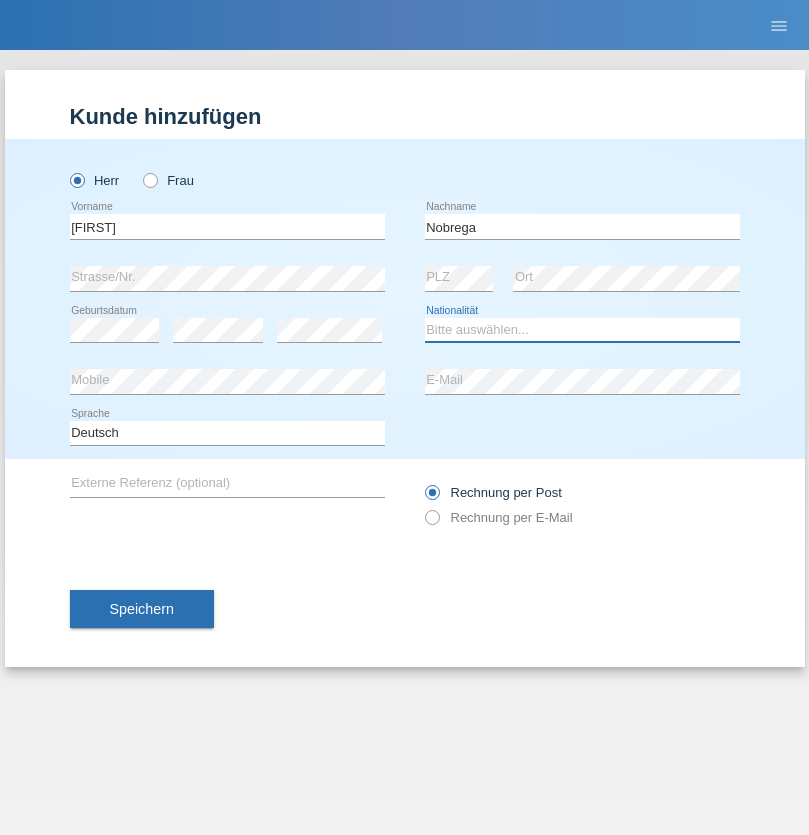 select on "CH" 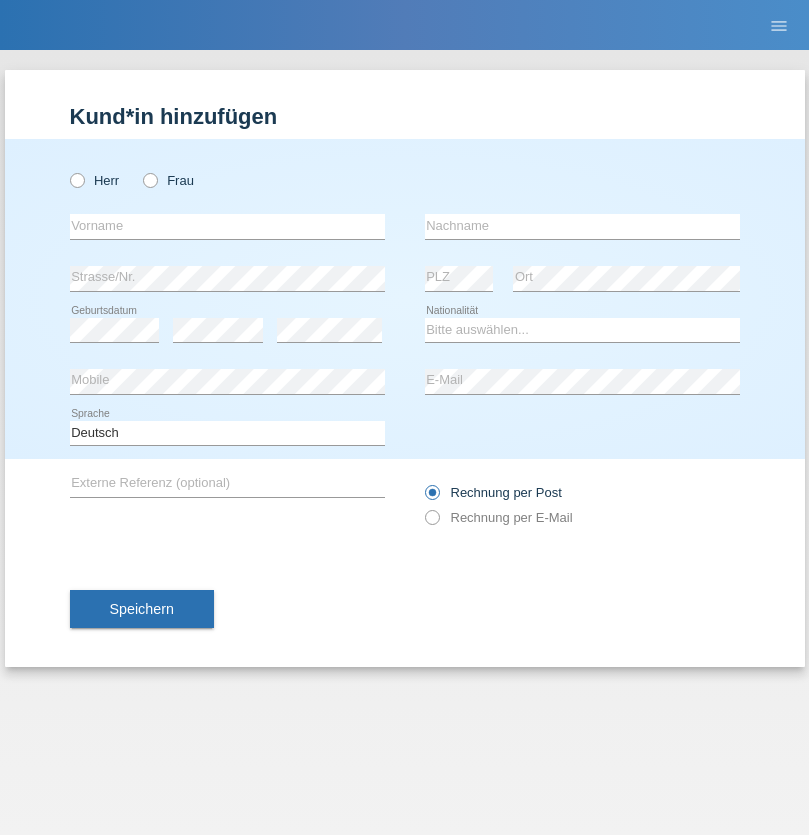 scroll, scrollTop: 0, scrollLeft: 0, axis: both 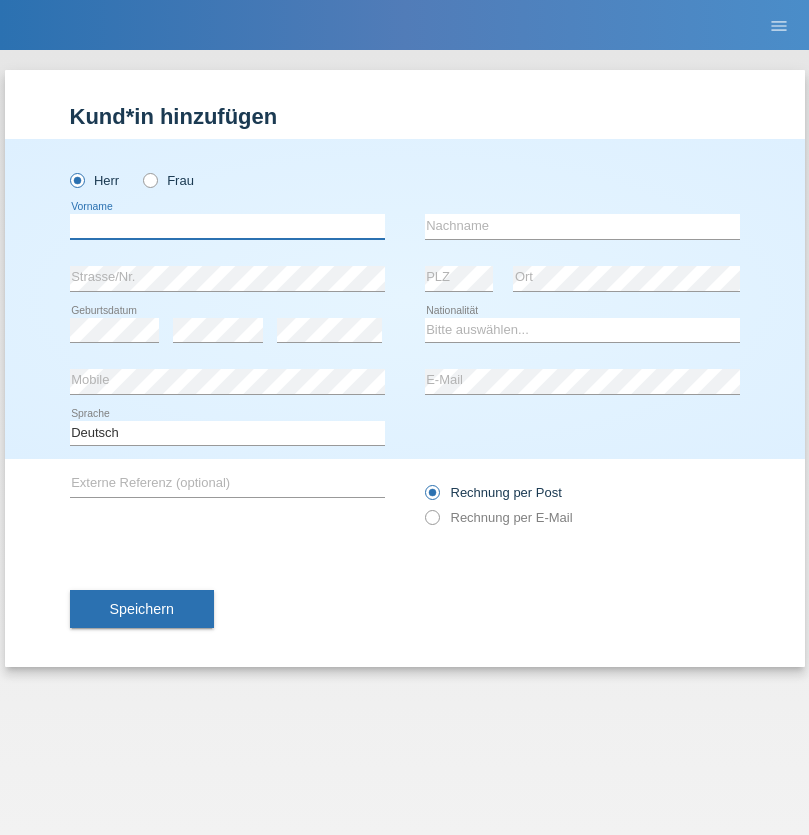 click at bounding box center (227, 226) 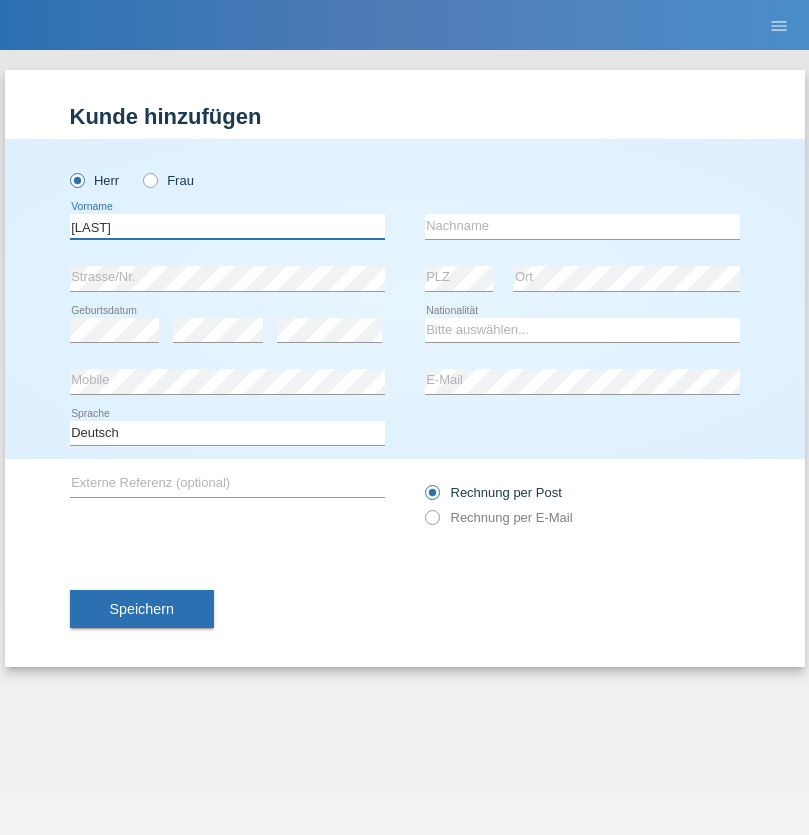 type on "[LAST]" 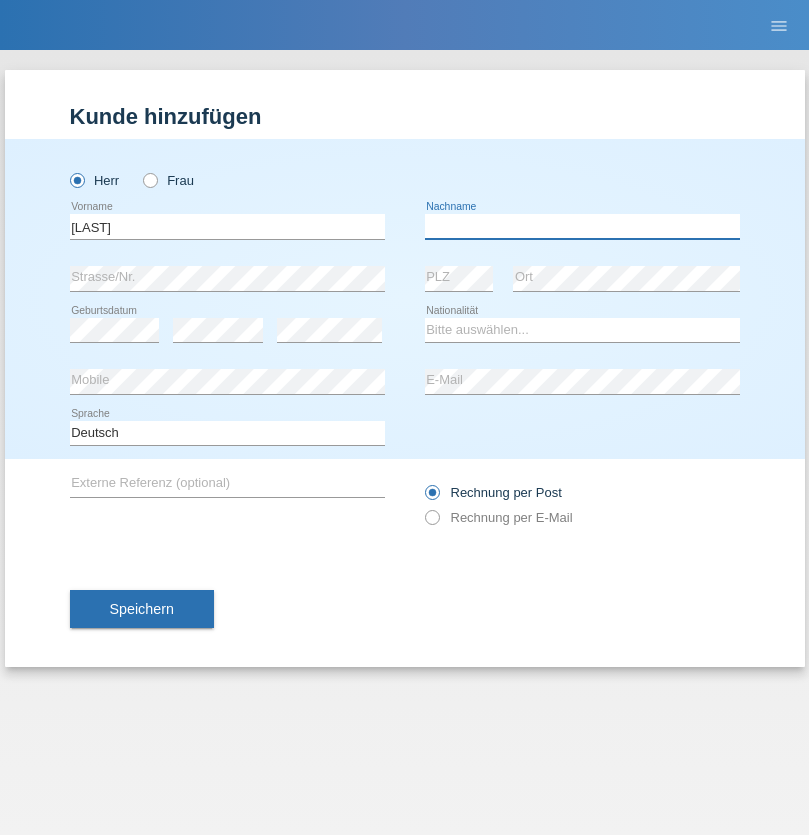 click at bounding box center [582, 226] 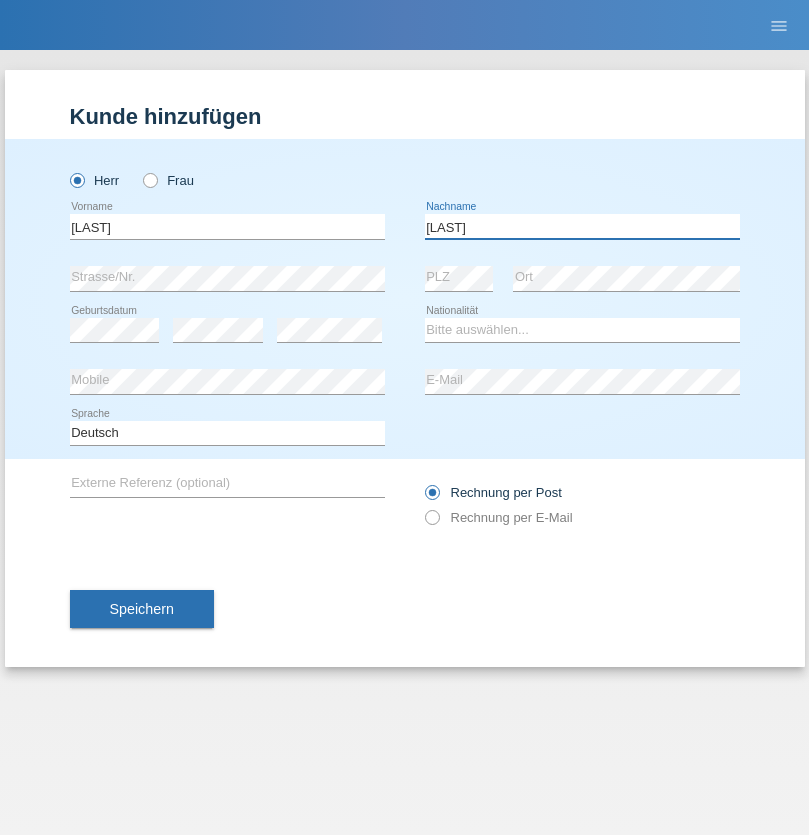 type on "Selvanayagam" 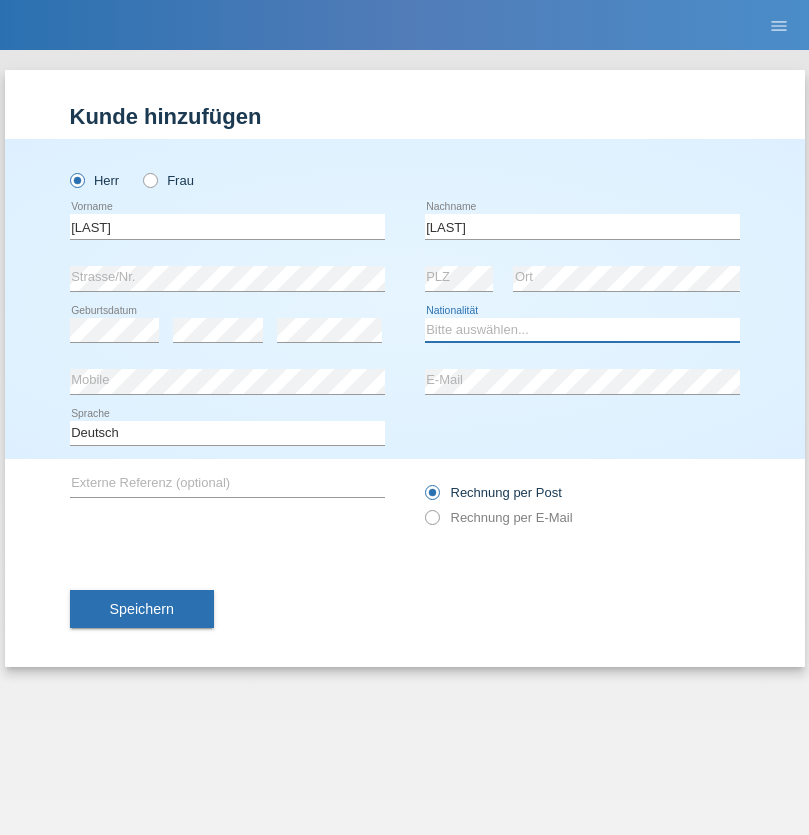 select on "LK" 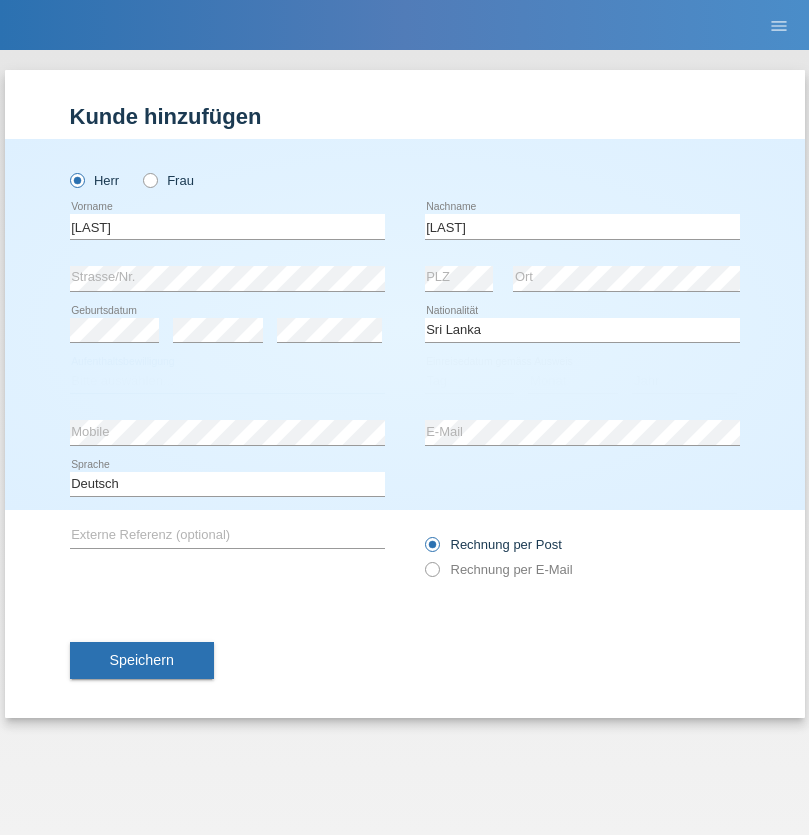 select on "C" 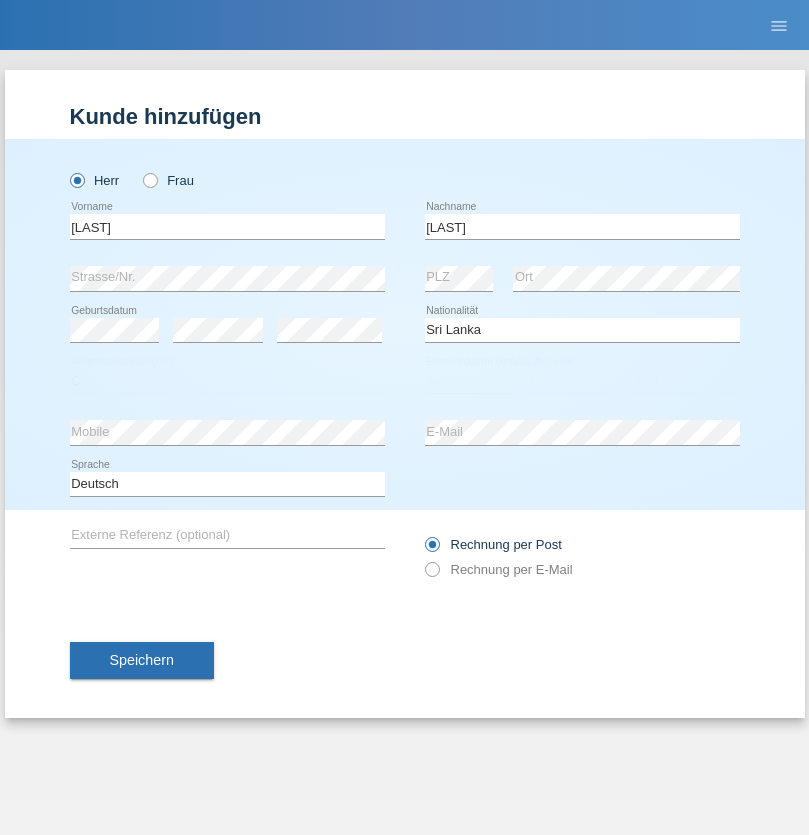 select on "23" 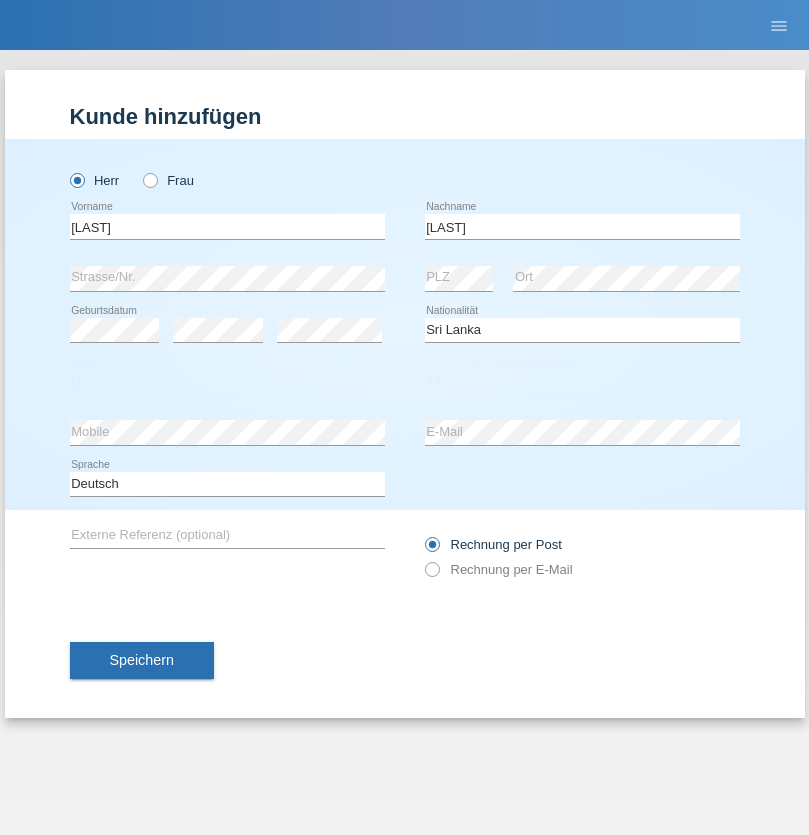 select on "03" 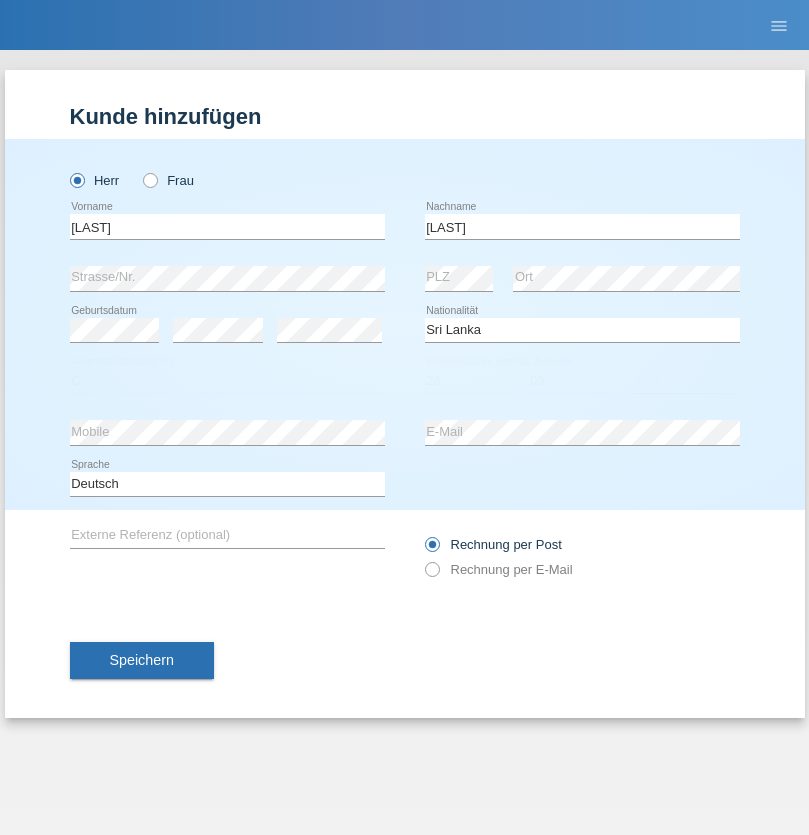 select on "2021" 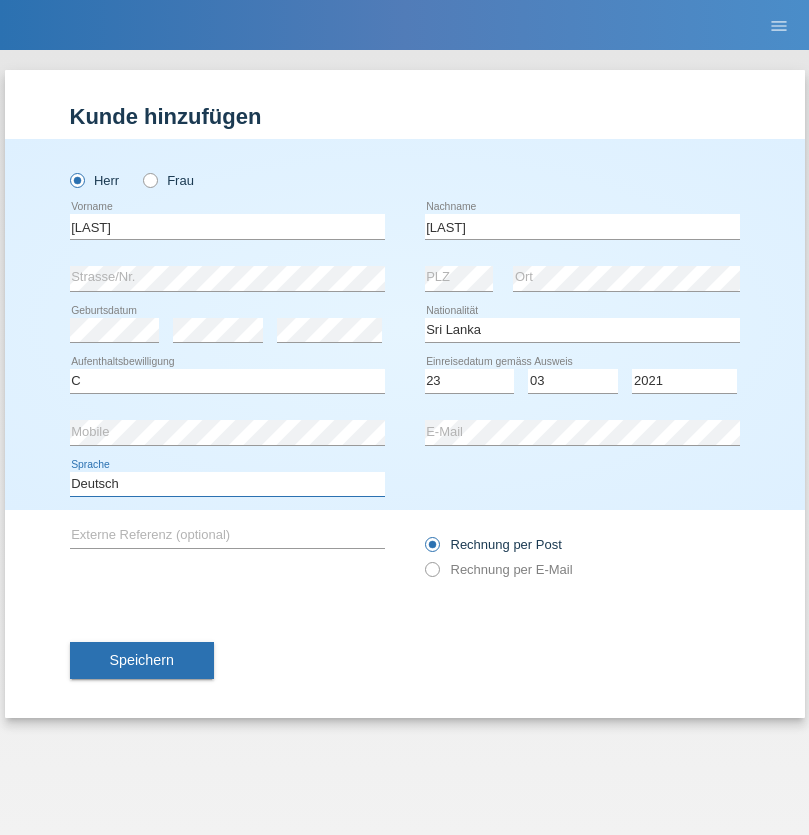 select on "en" 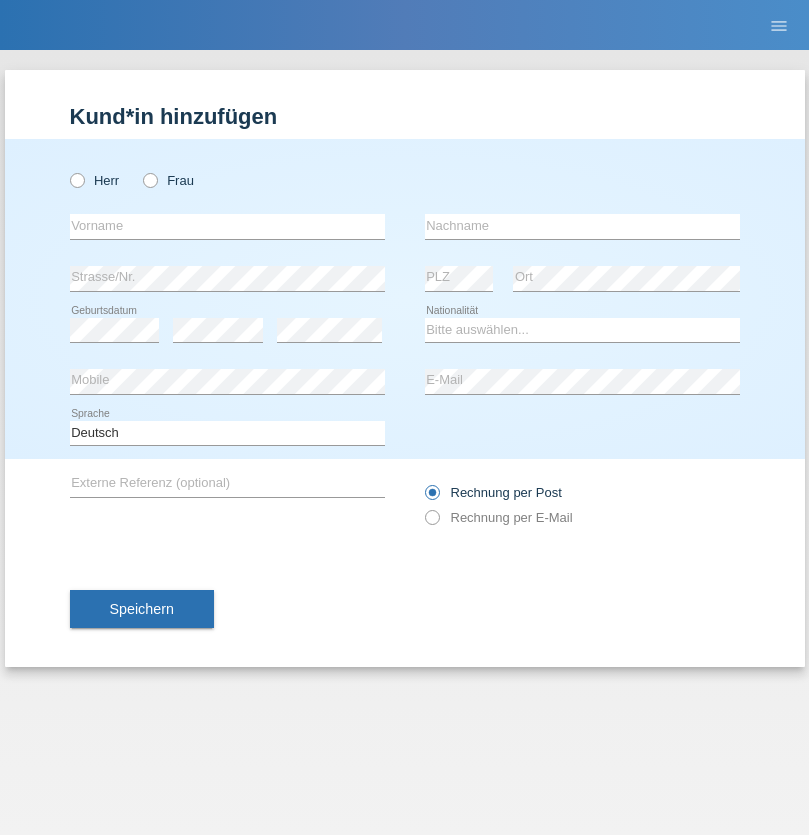 scroll, scrollTop: 0, scrollLeft: 0, axis: both 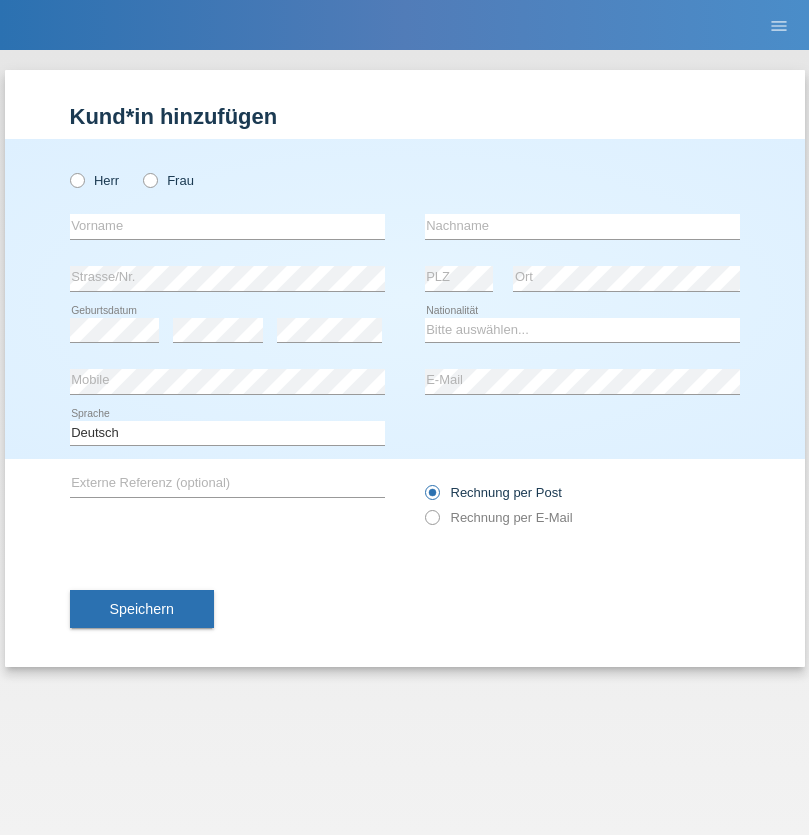 radio on "true" 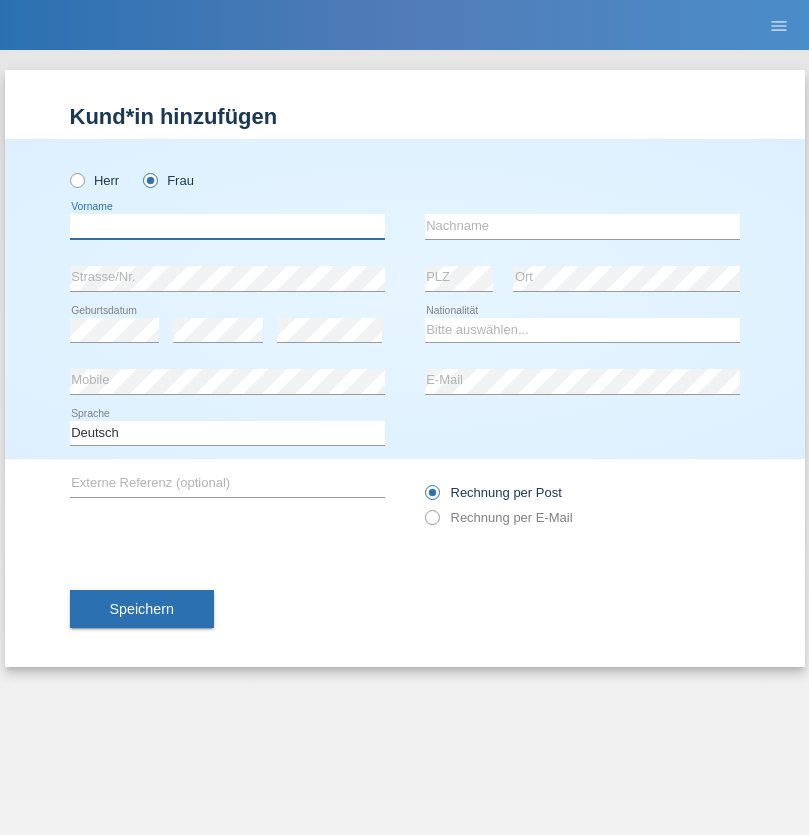 click at bounding box center [227, 226] 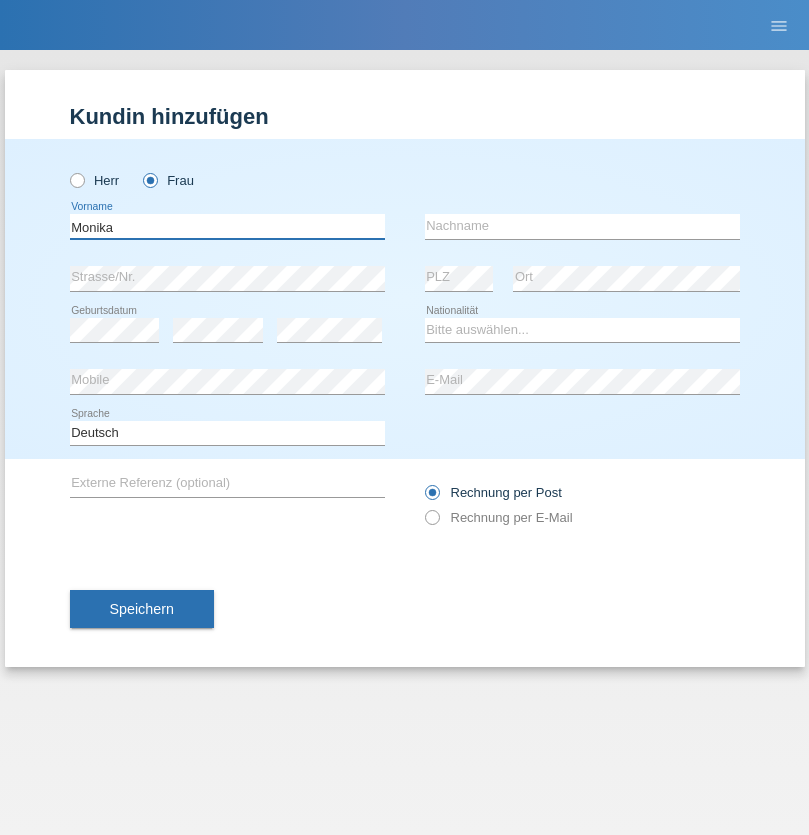 type on "Monika" 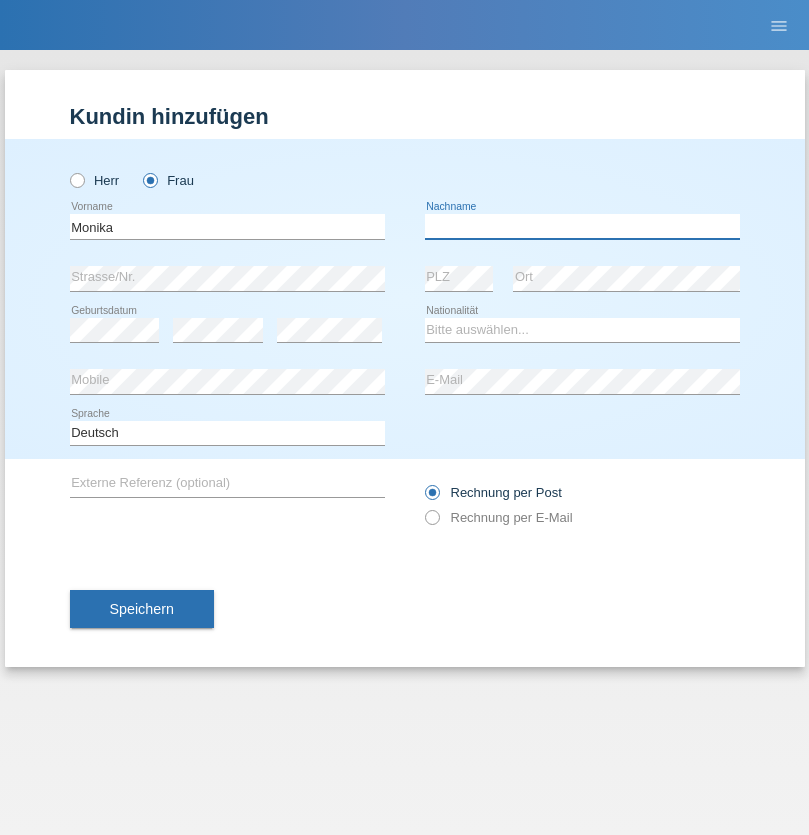 click at bounding box center (582, 226) 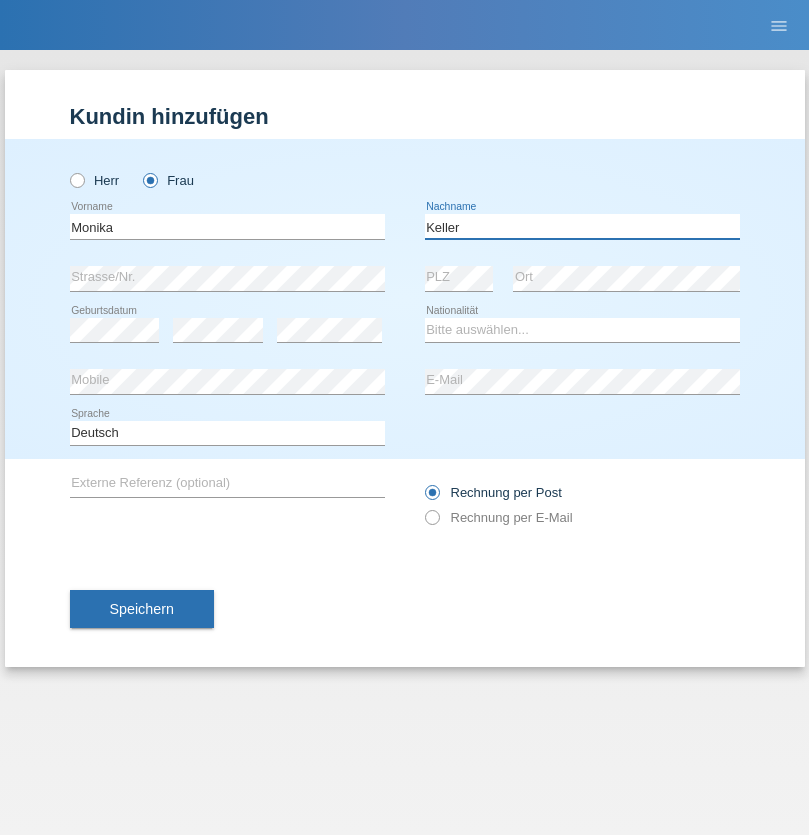 type on "Keller" 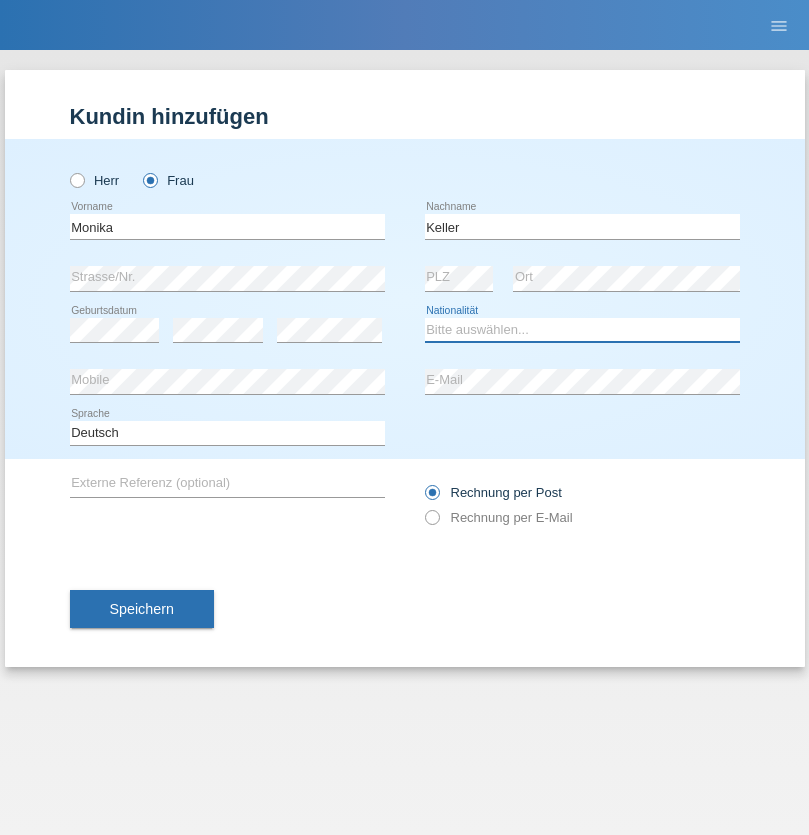select on "CH" 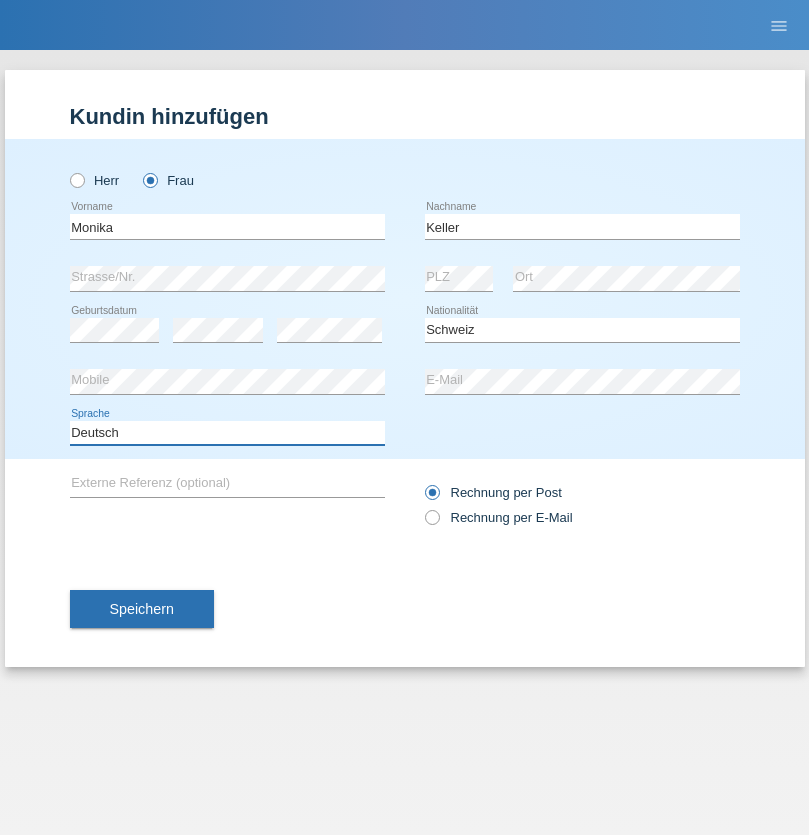 select on "en" 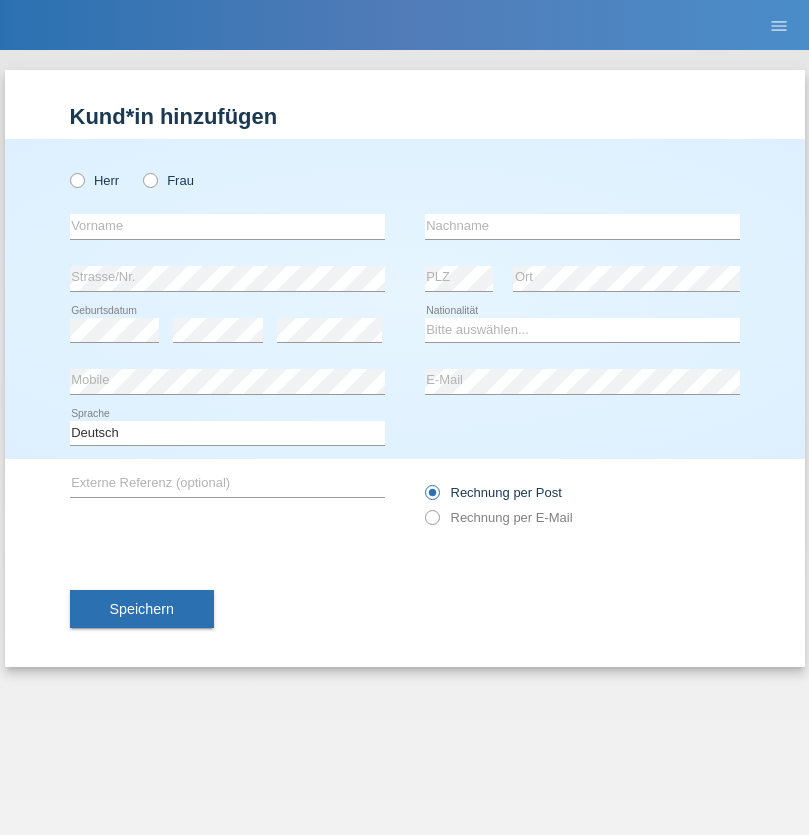 scroll, scrollTop: 0, scrollLeft: 0, axis: both 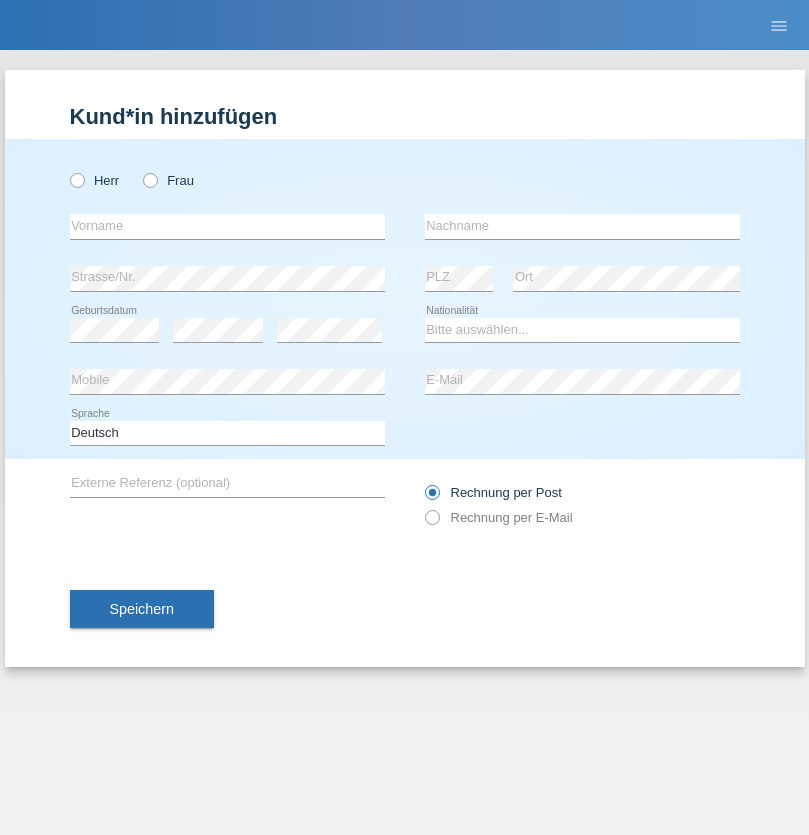 radio on "true" 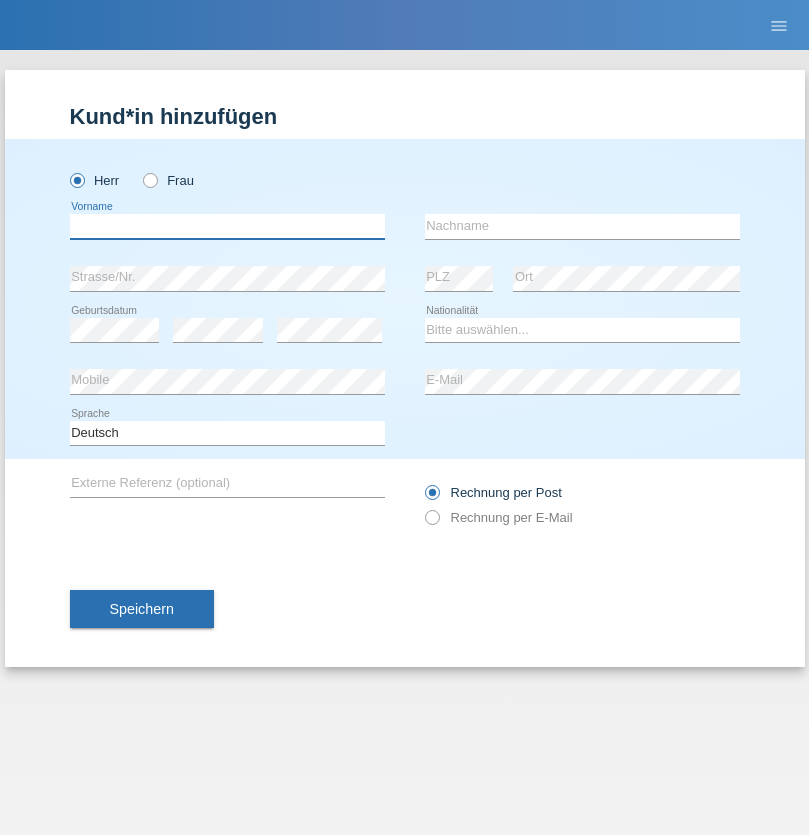 click at bounding box center [227, 226] 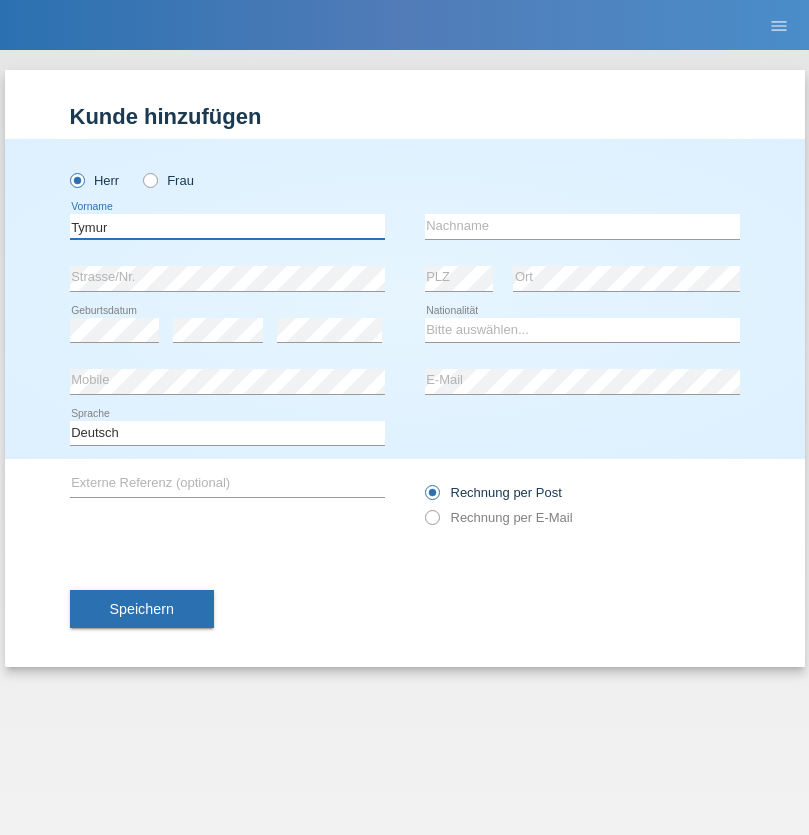 type on "Tymur" 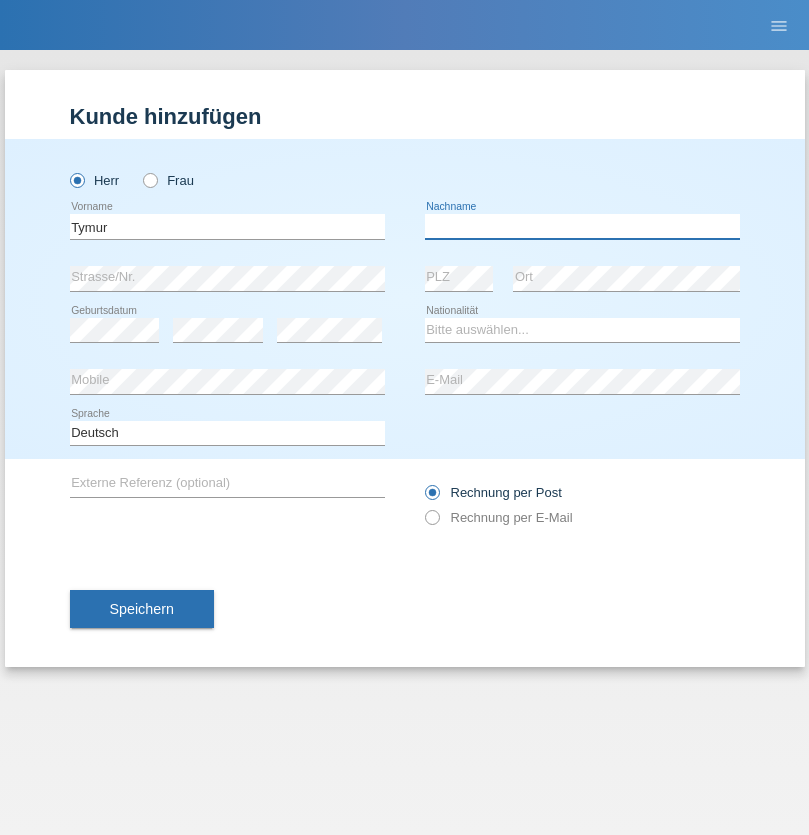 click at bounding box center [582, 226] 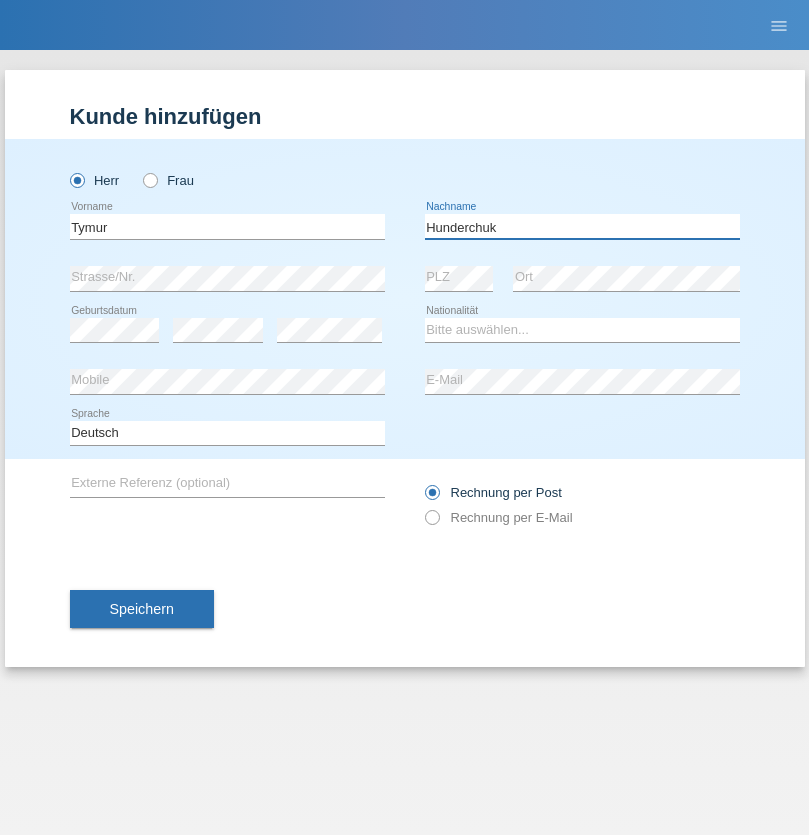 type on "Hunderchuk" 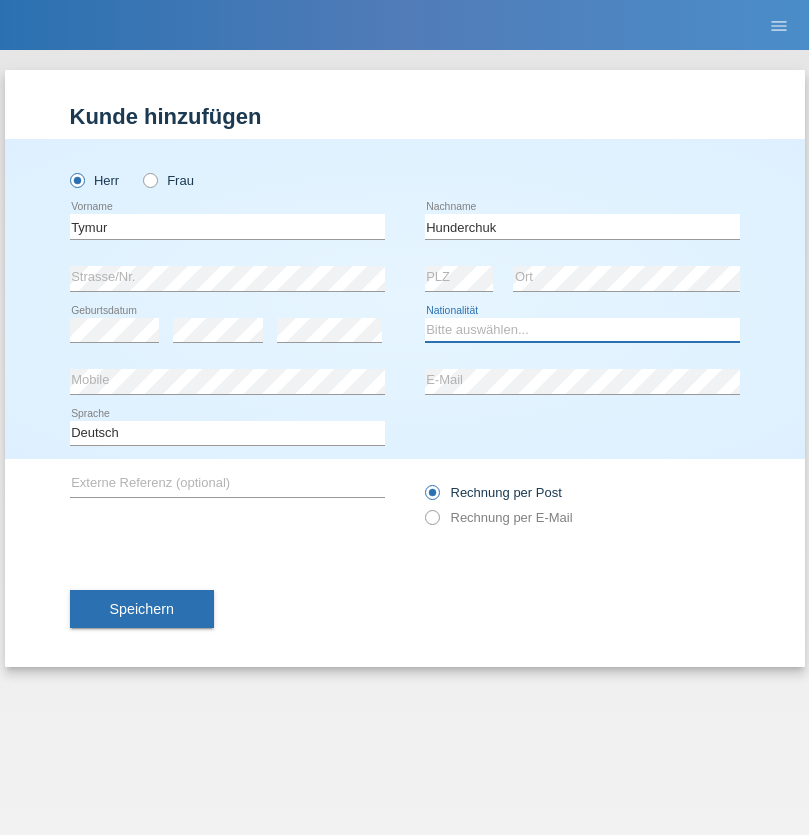 select on "UA" 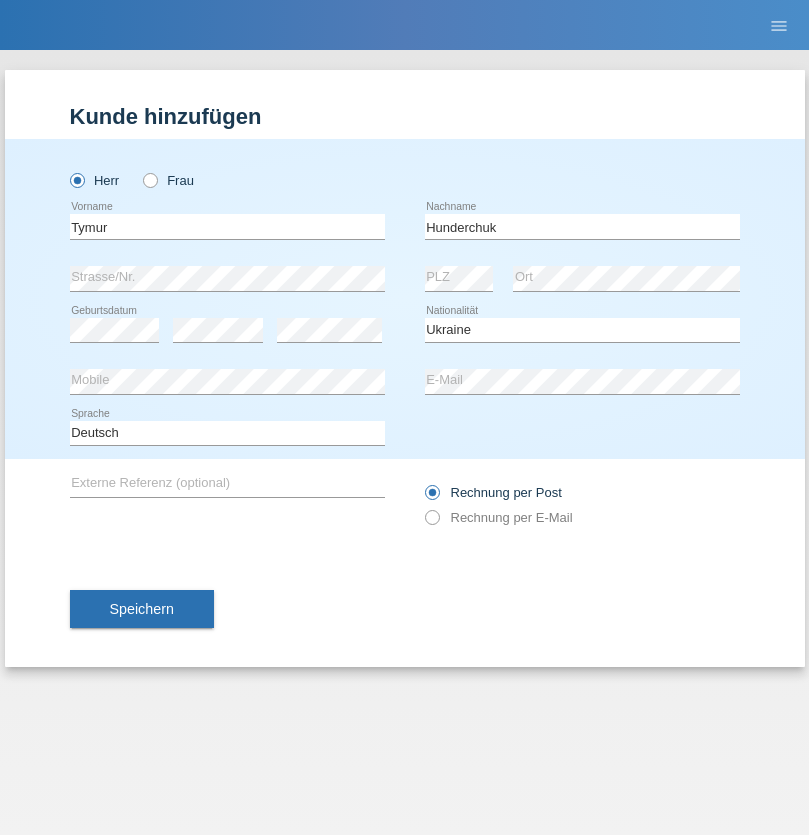 select on "C" 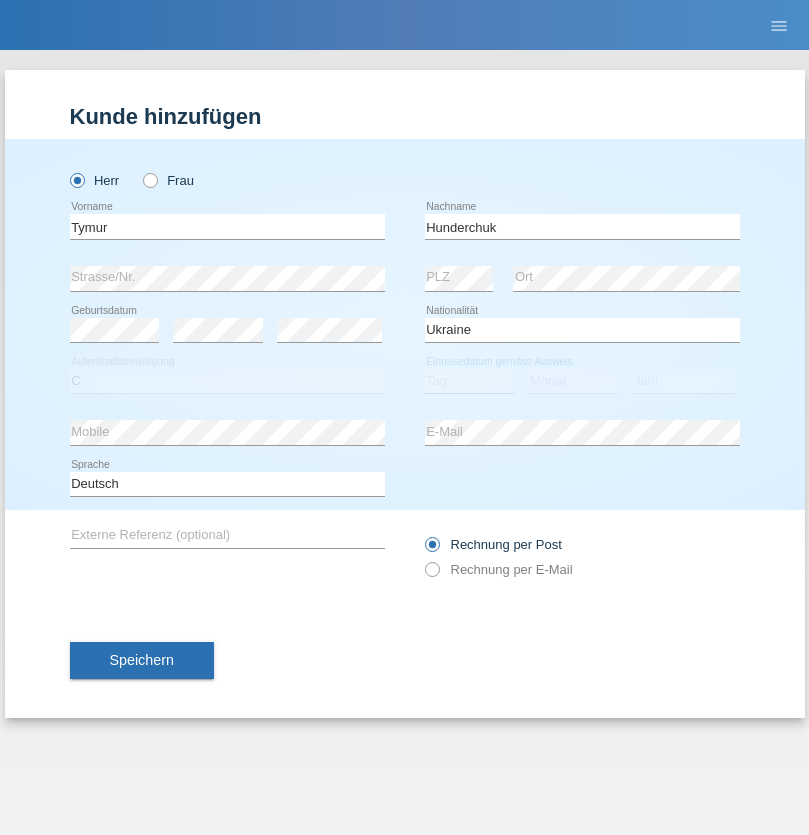 select on "20" 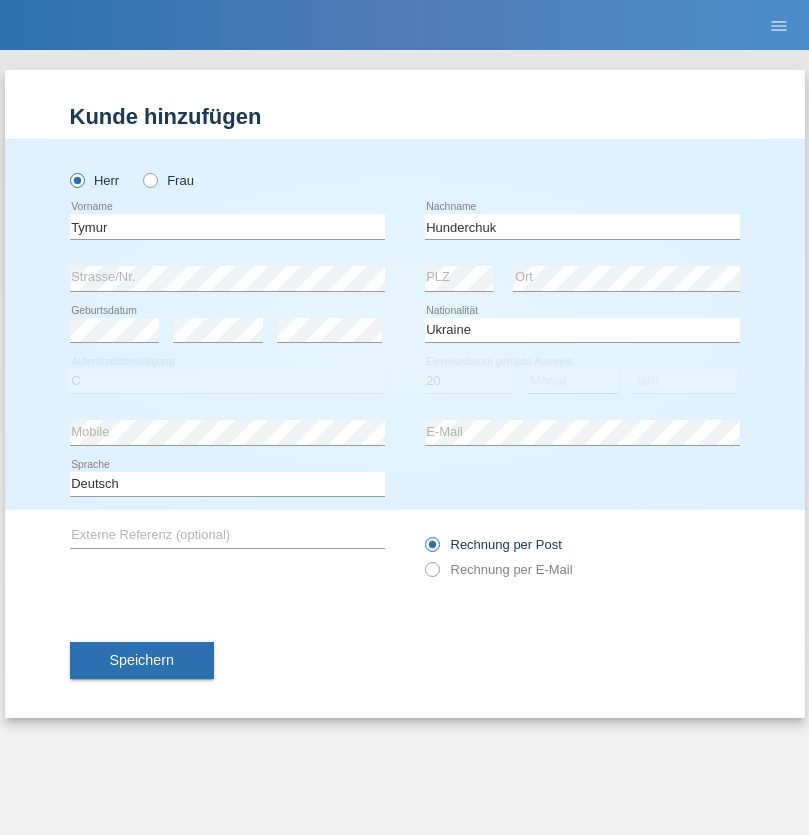 select on "08" 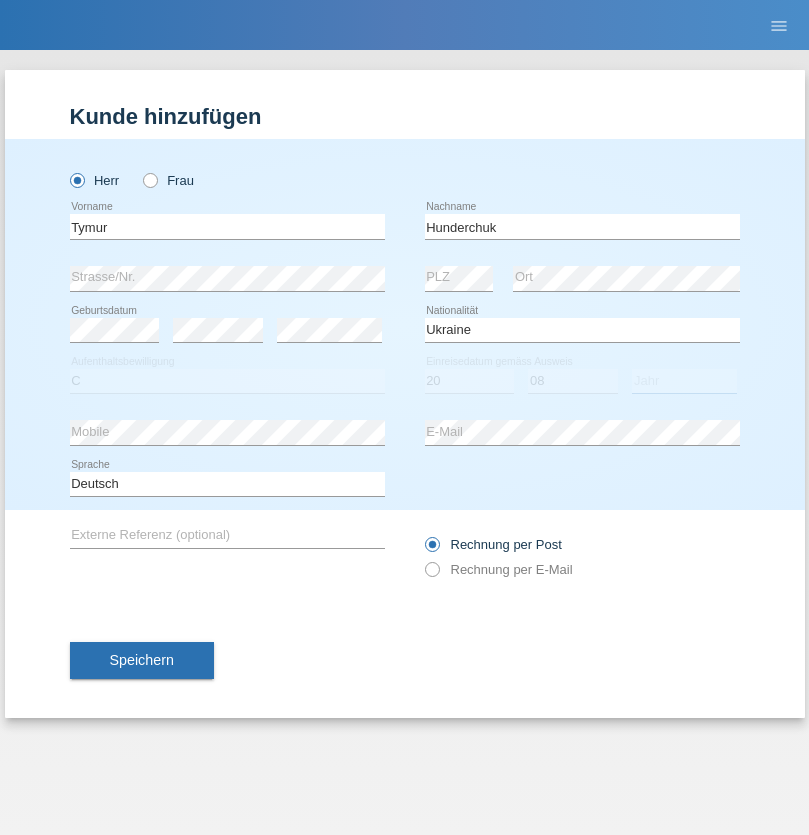 select on "2021" 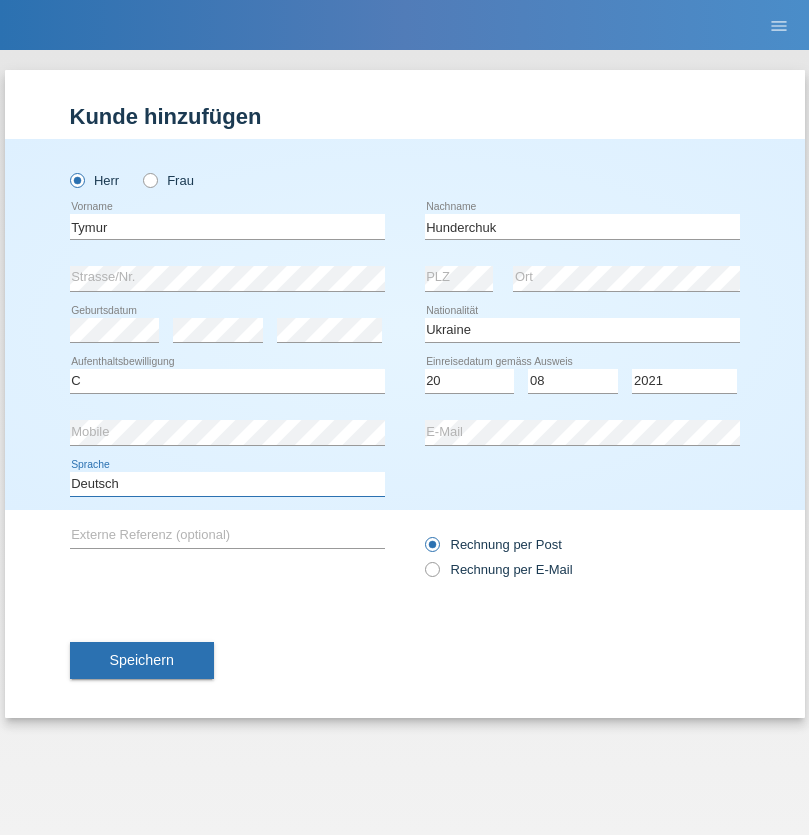 select on "en" 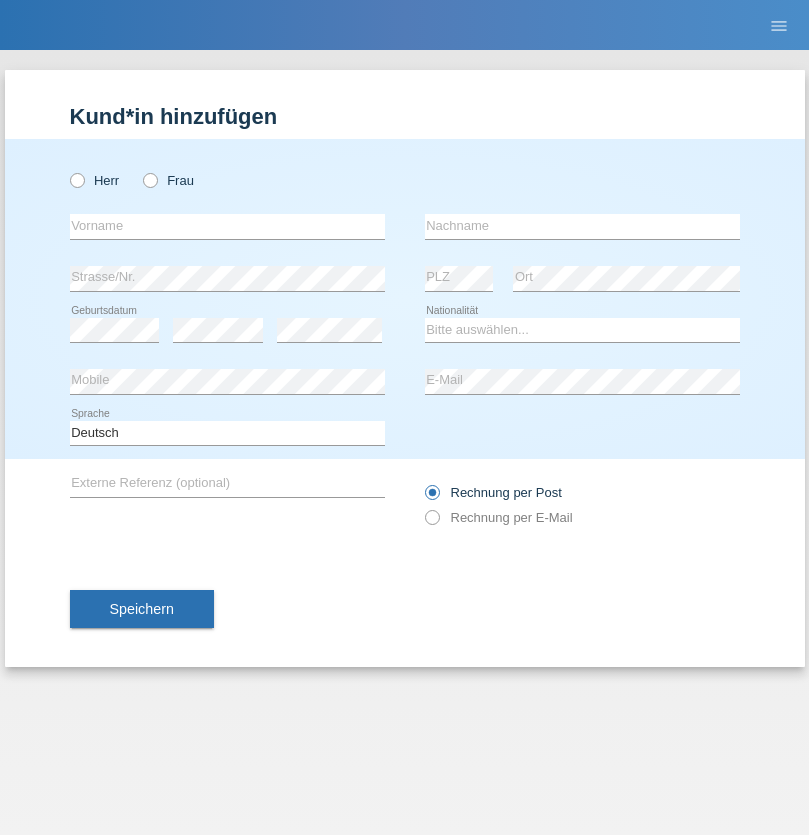 scroll, scrollTop: 0, scrollLeft: 0, axis: both 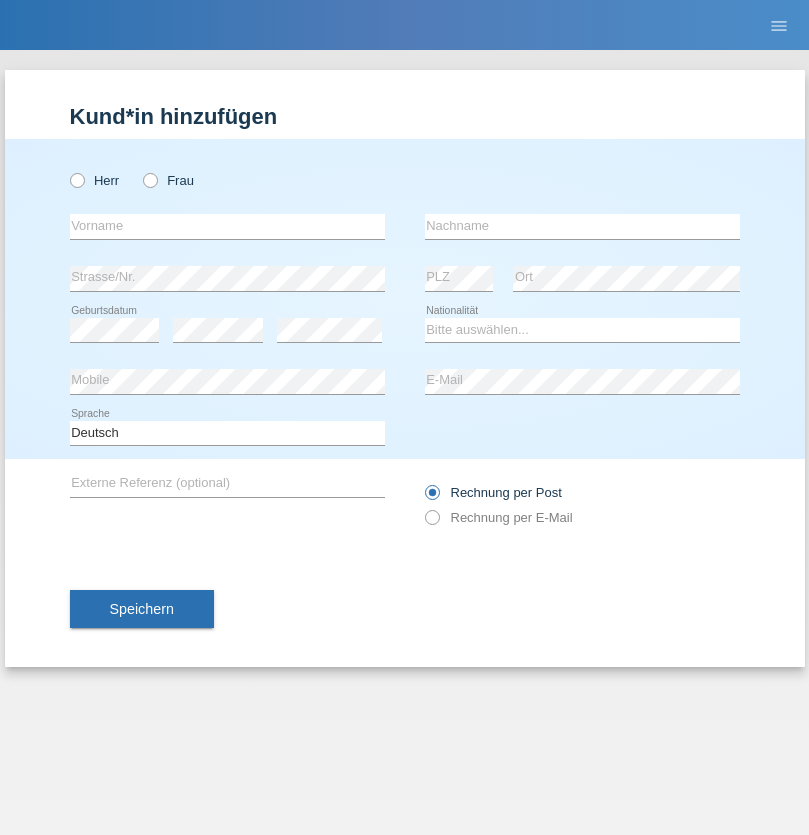 radio on "true" 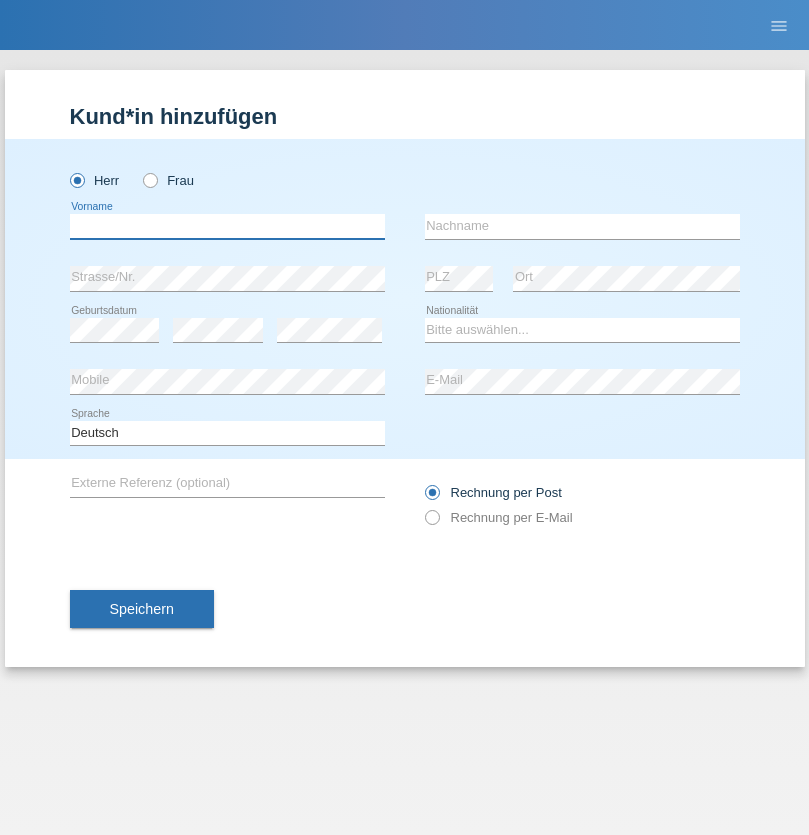click at bounding box center [227, 226] 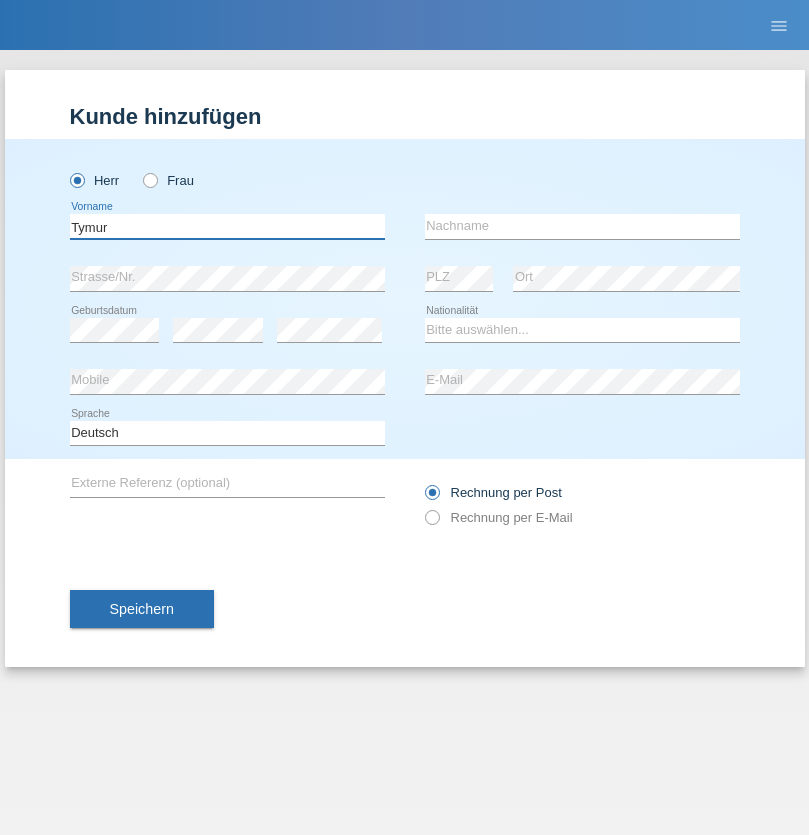 type on "Tymur" 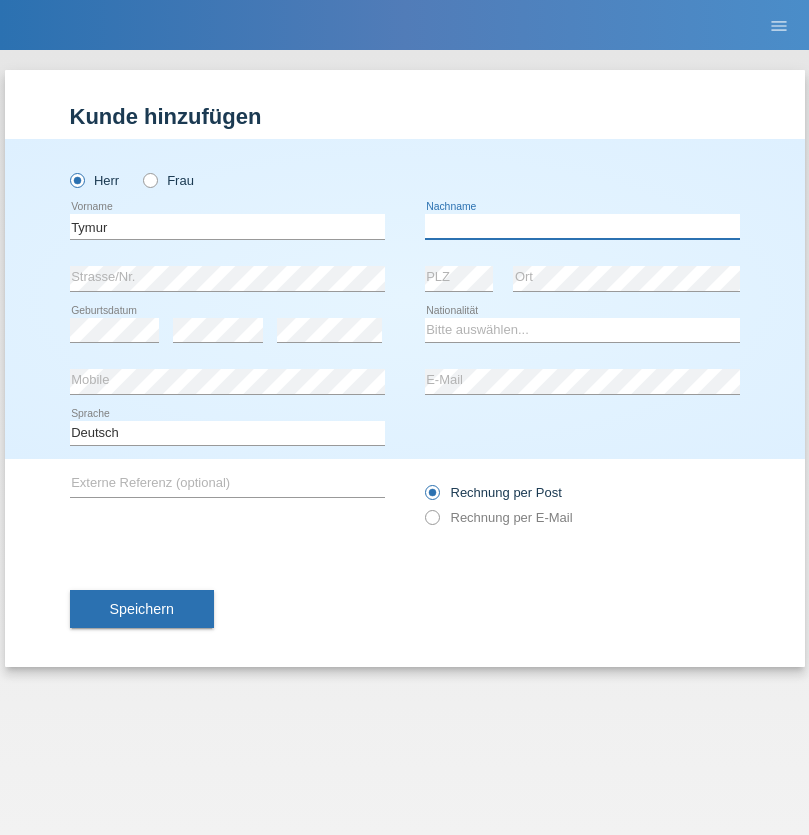 click at bounding box center (582, 226) 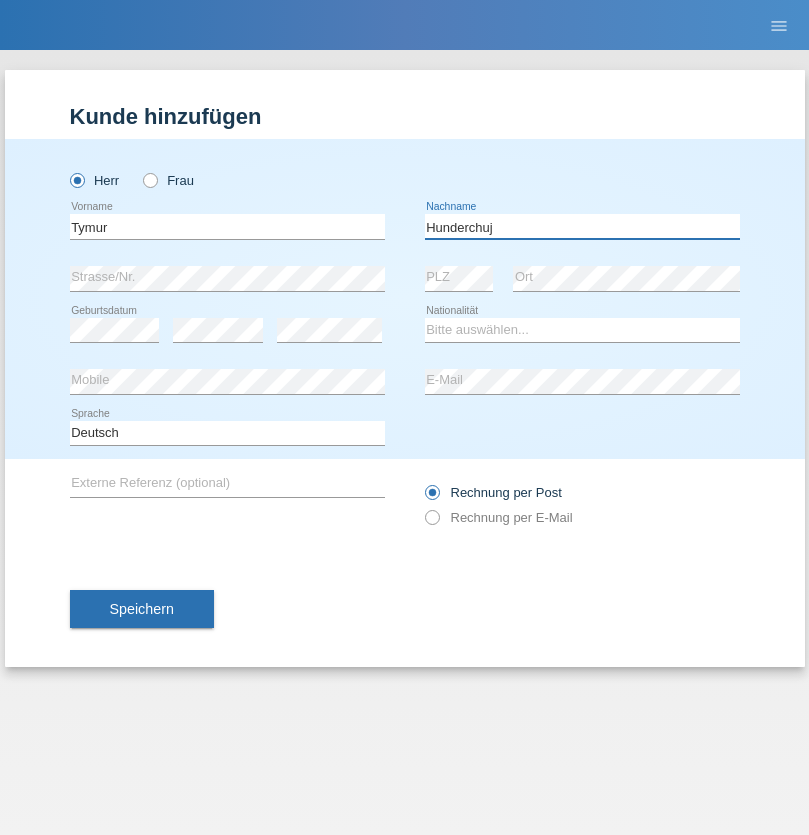 type on "Hunderchuj" 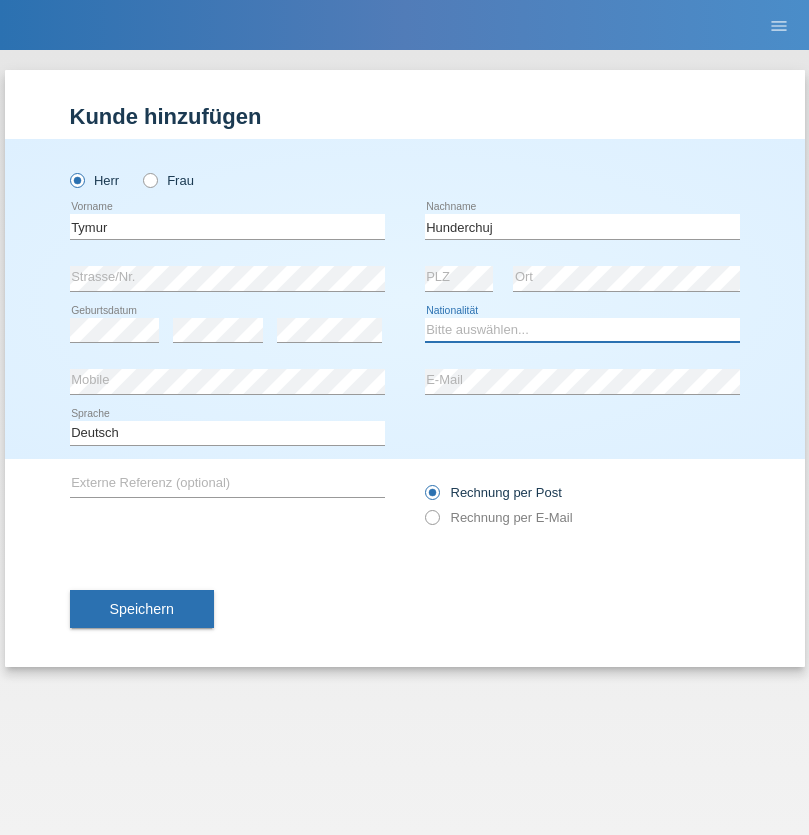 select on "UA" 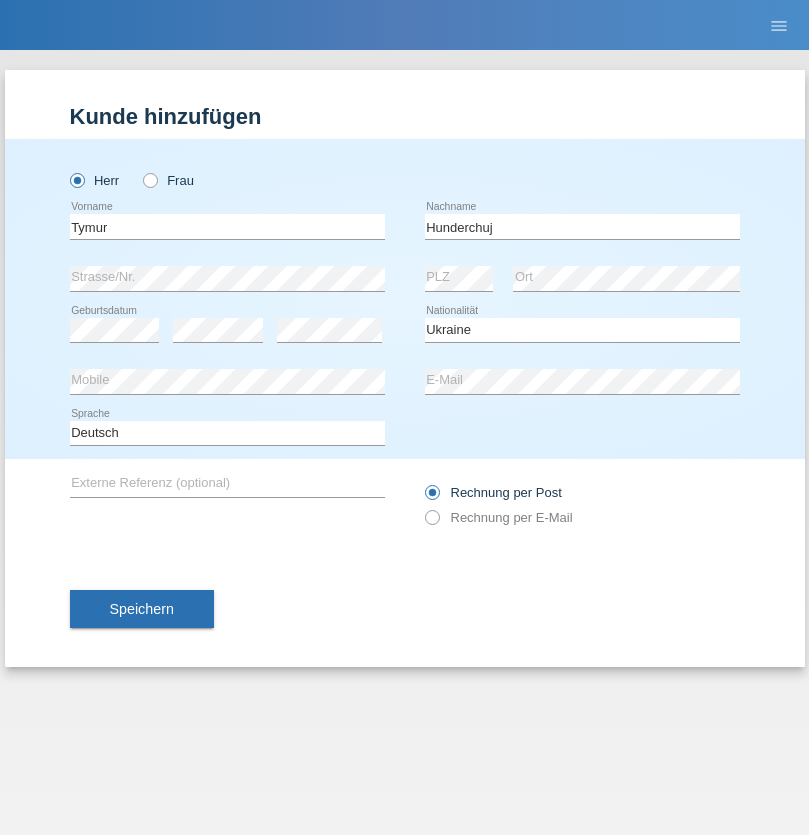 select on "C" 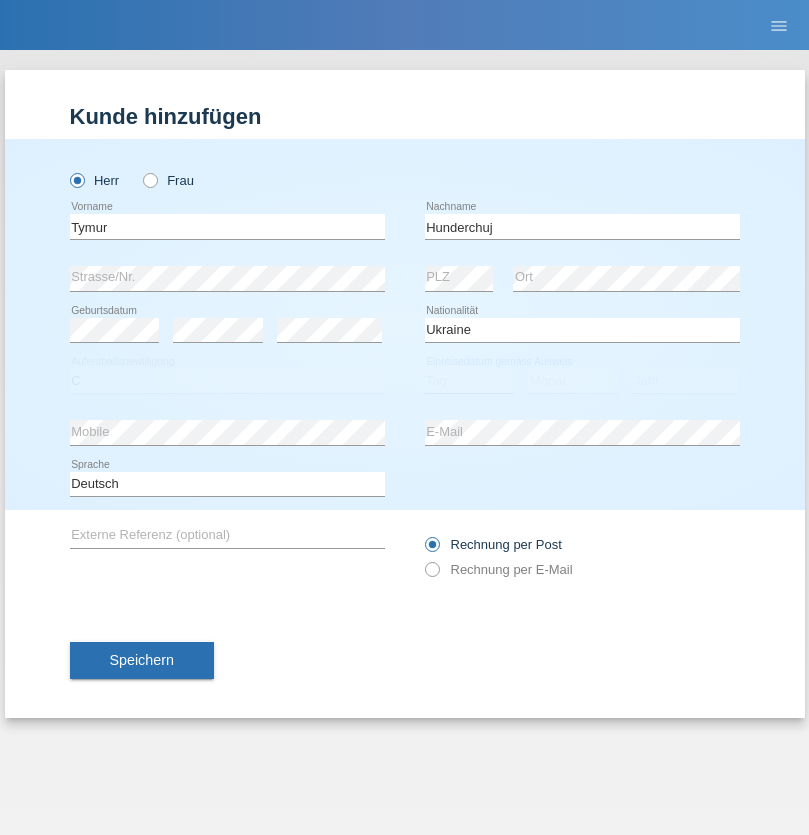 select on "20" 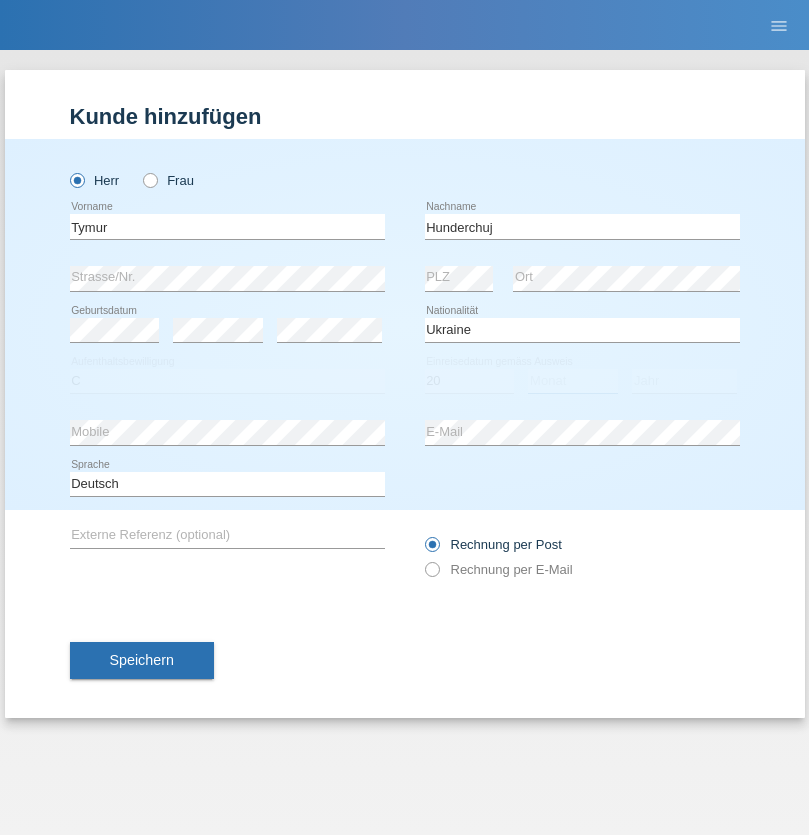 select on "08" 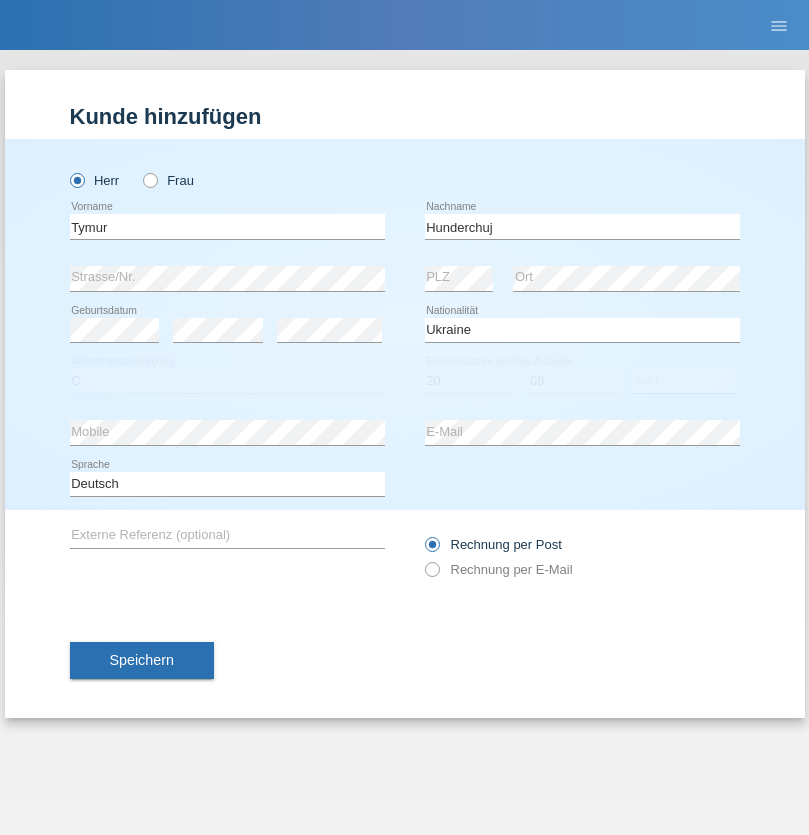 select on "2021" 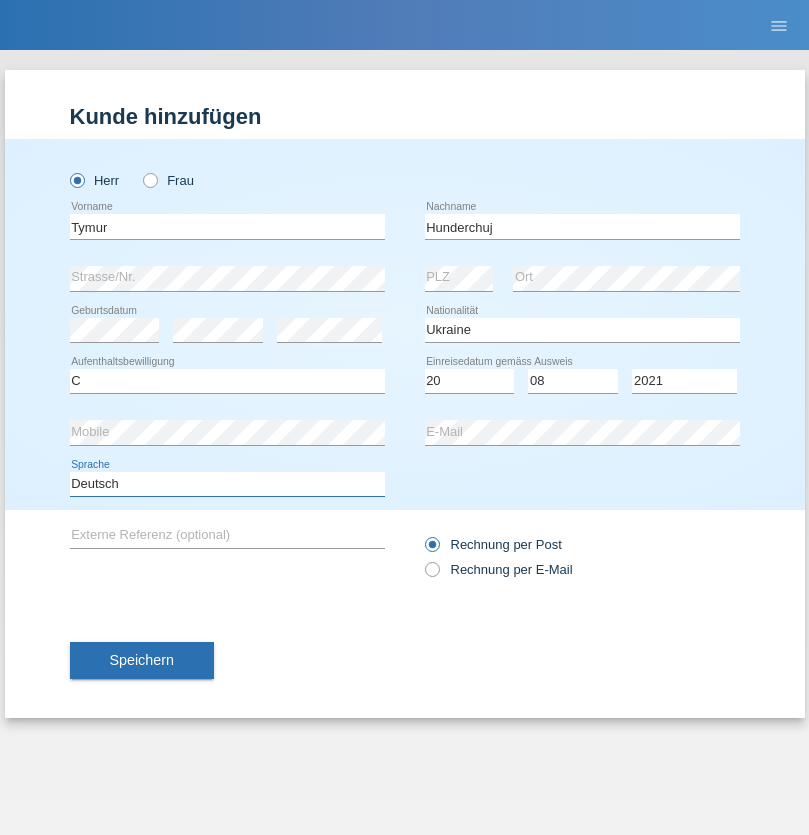 select on "en" 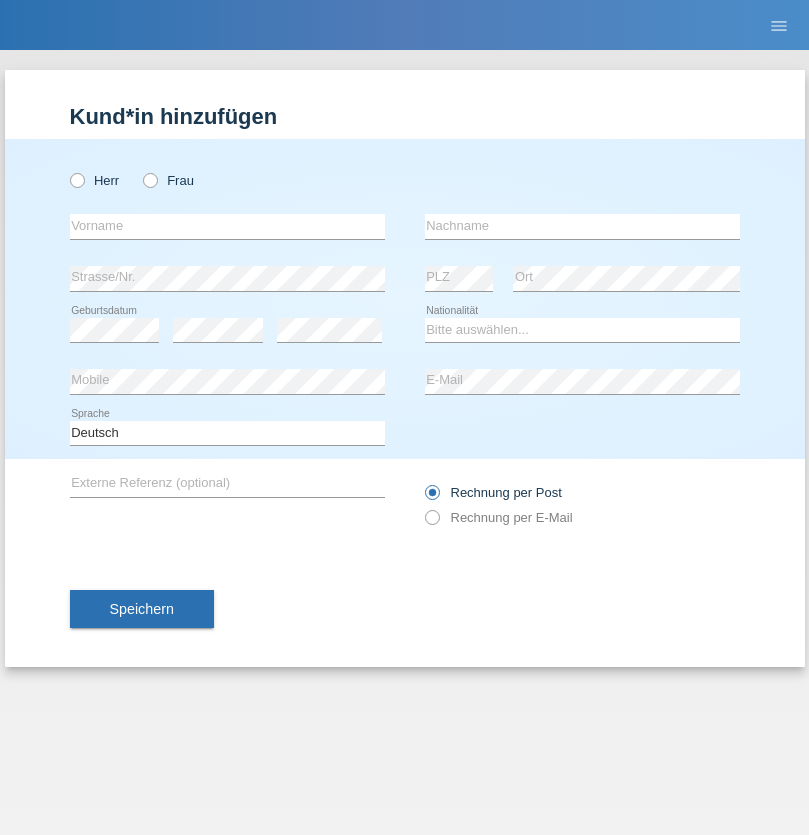 scroll, scrollTop: 0, scrollLeft: 0, axis: both 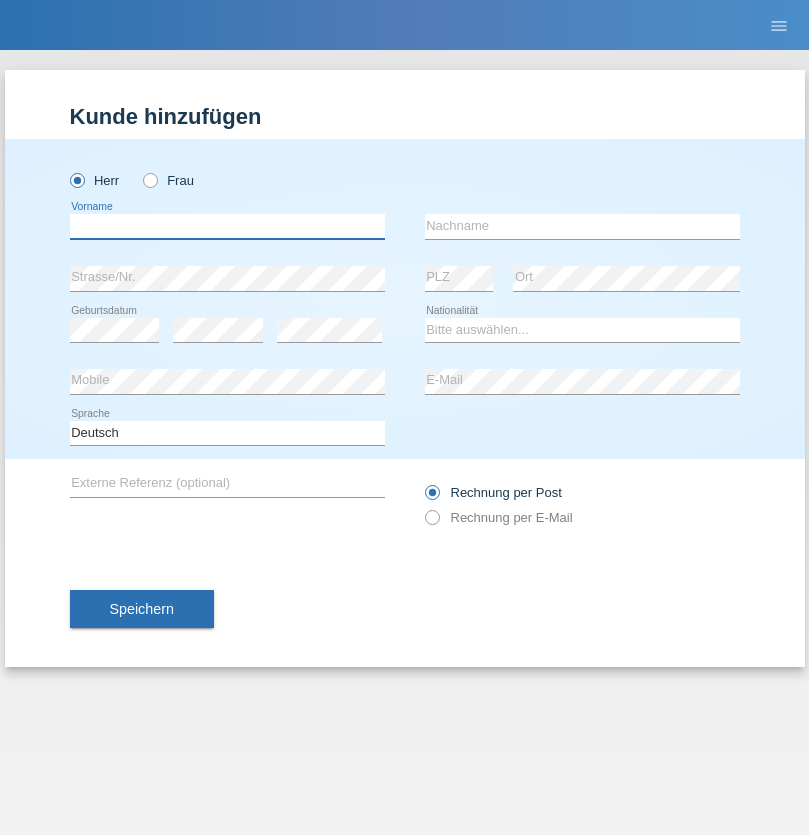 click at bounding box center (227, 226) 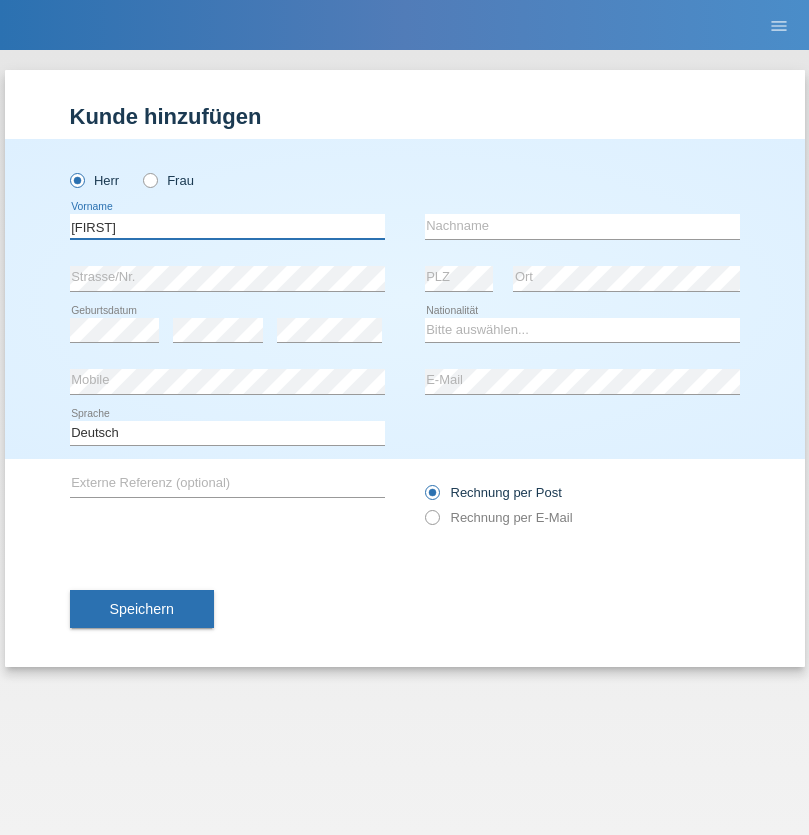 type on "Dominik" 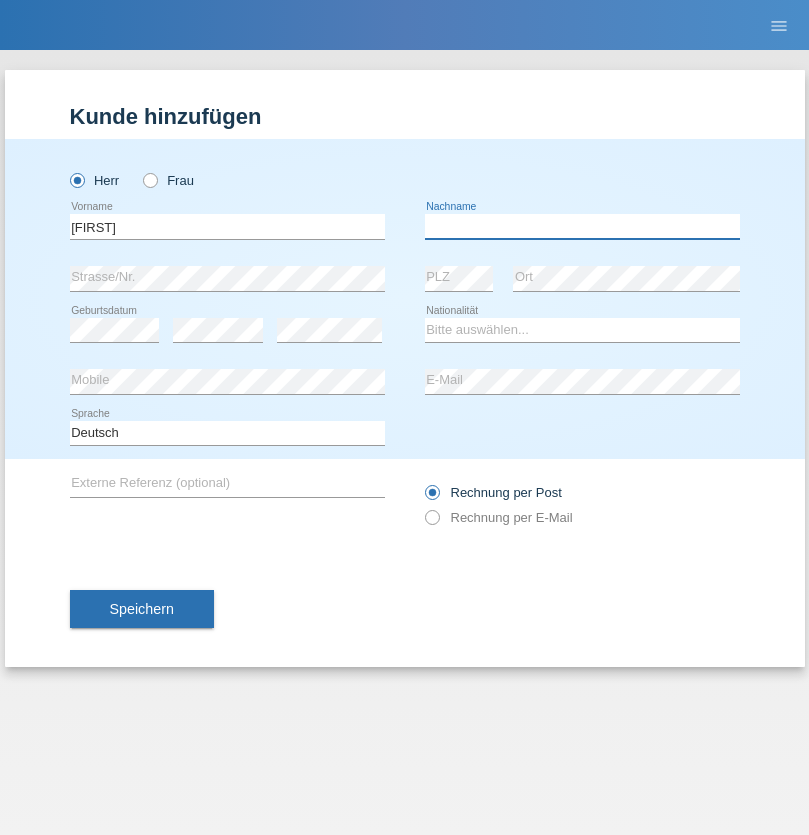 click at bounding box center [582, 226] 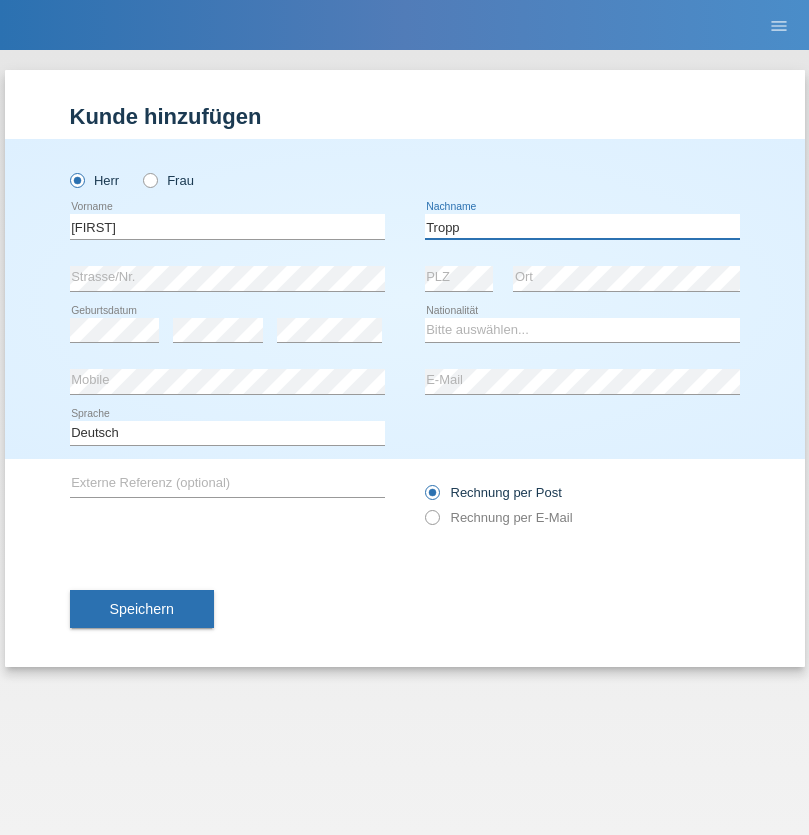 type on "Tropp" 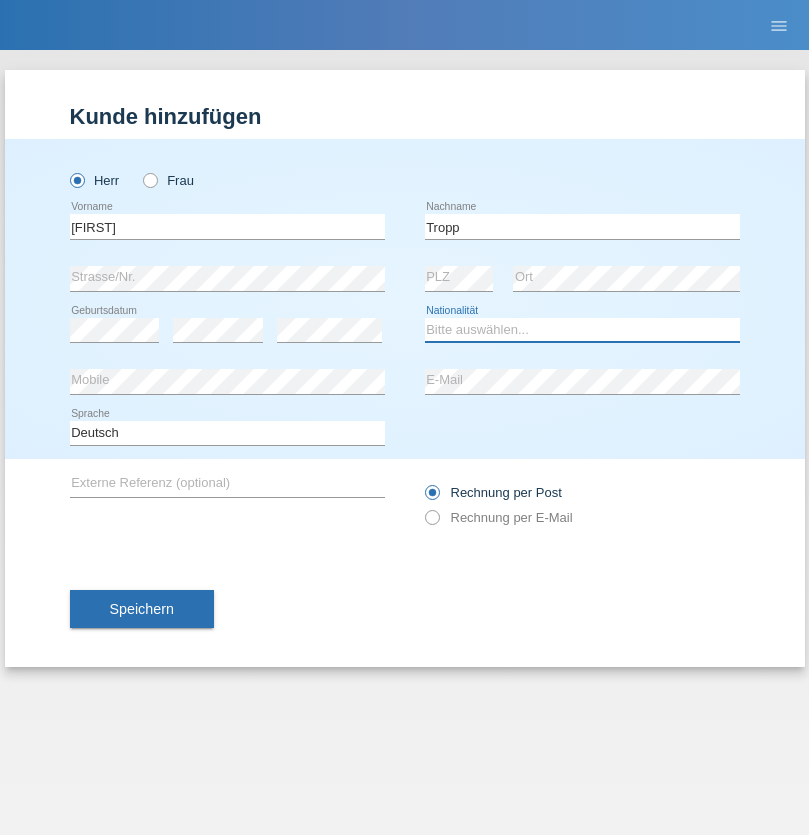 select on "SK" 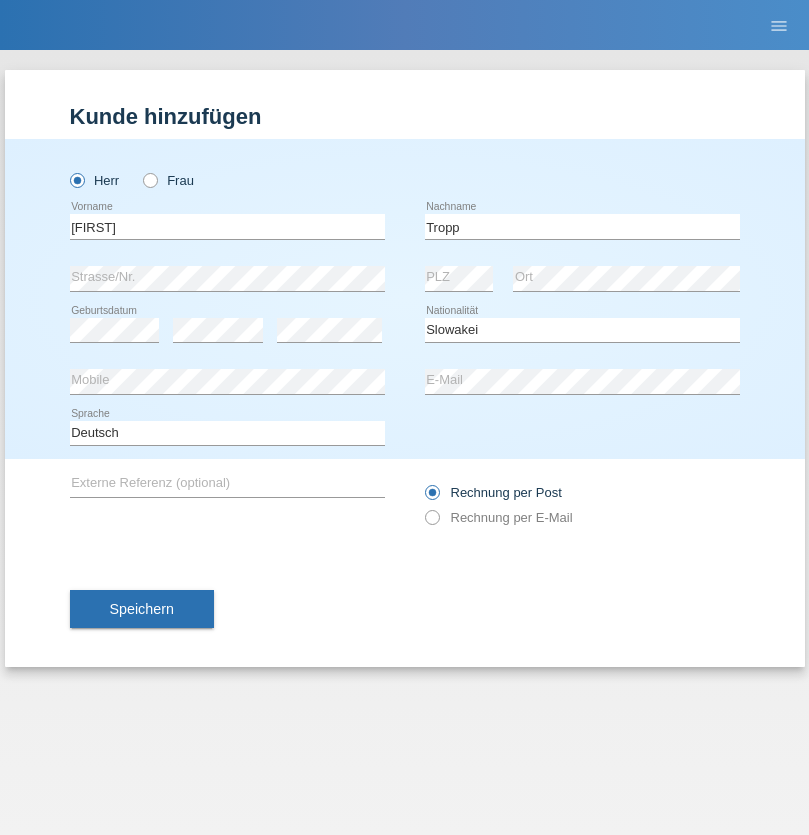 select on "C" 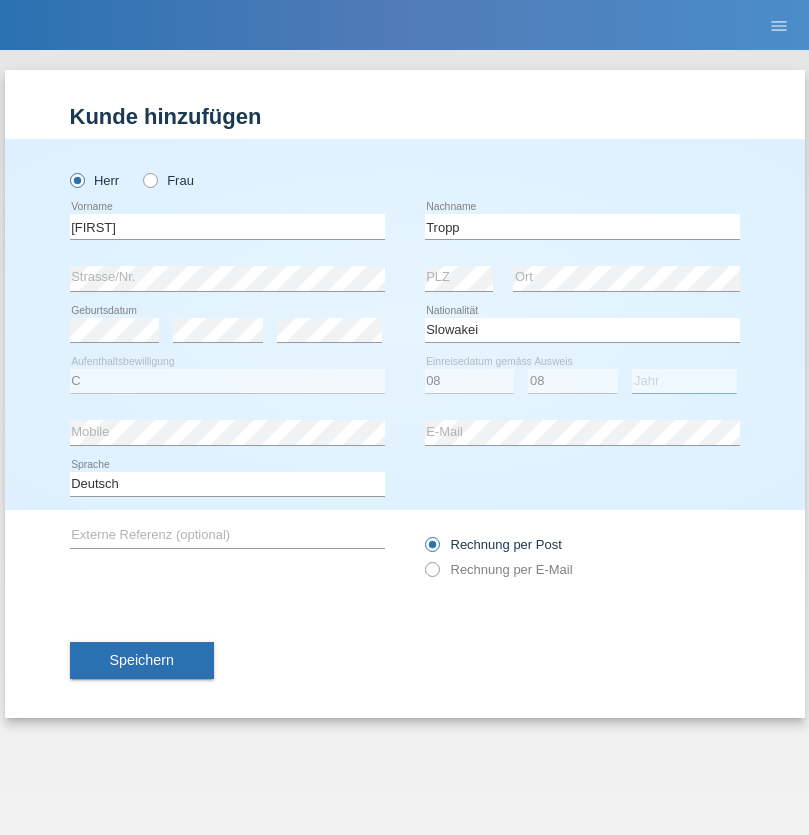 select on "2021" 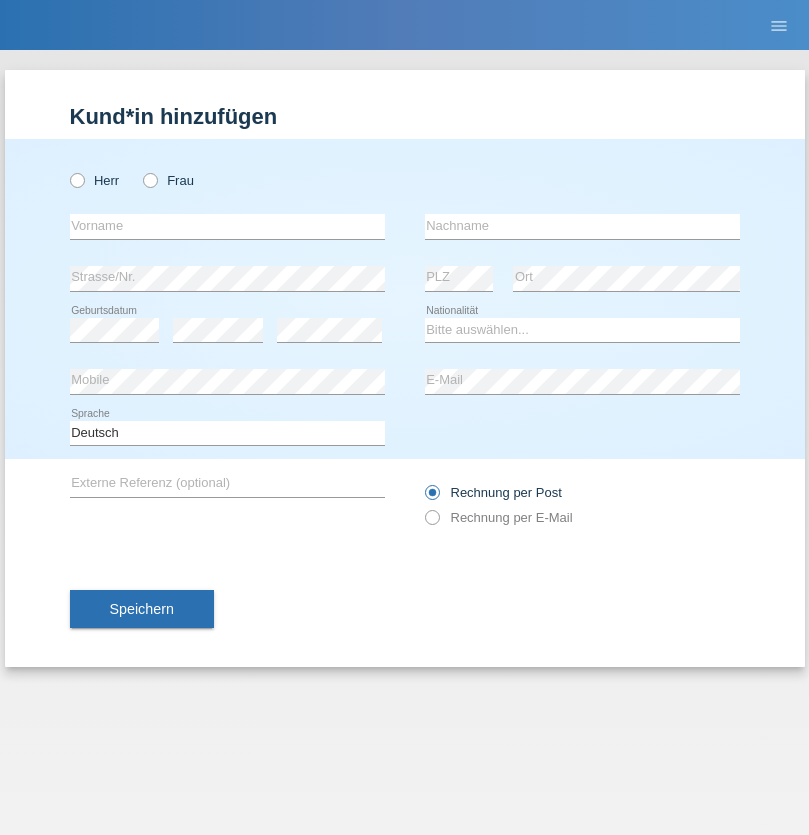 scroll, scrollTop: 0, scrollLeft: 0, axis: both 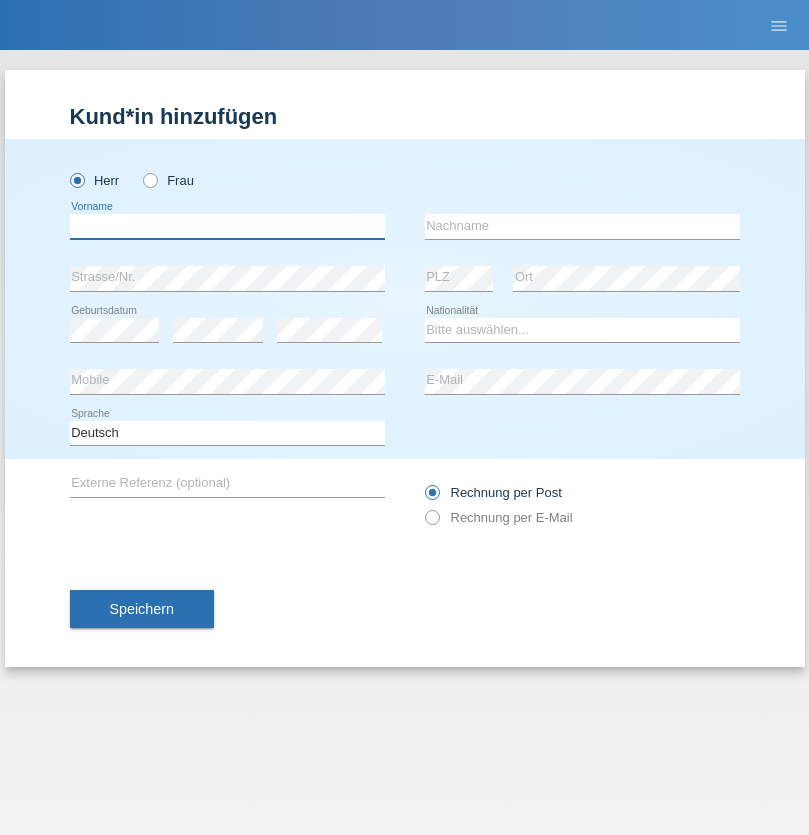 click at bounding box center [227, 226] 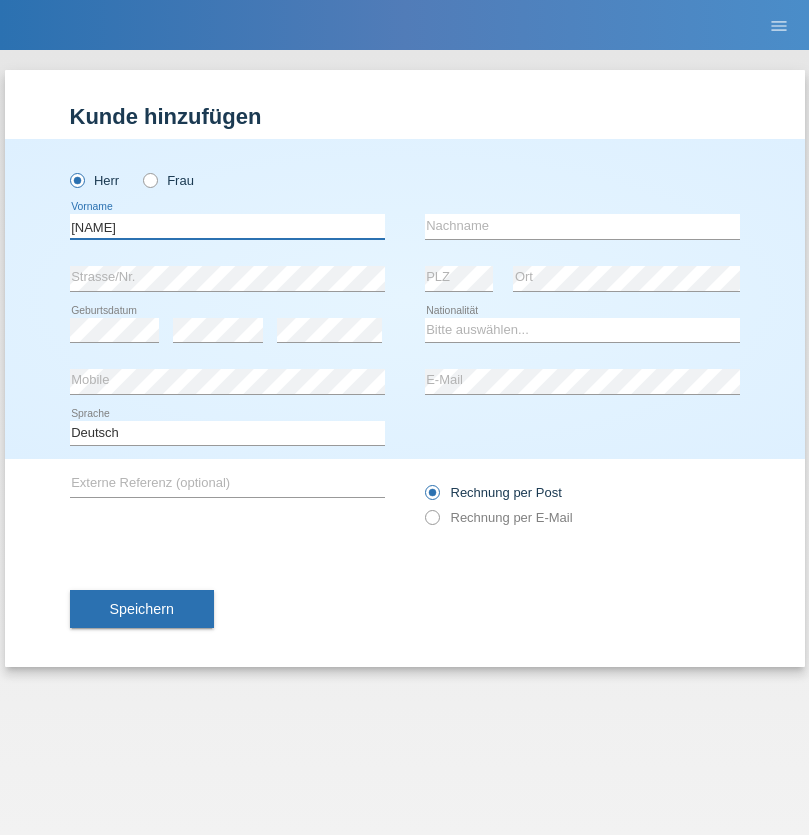 type on "[NAME]" 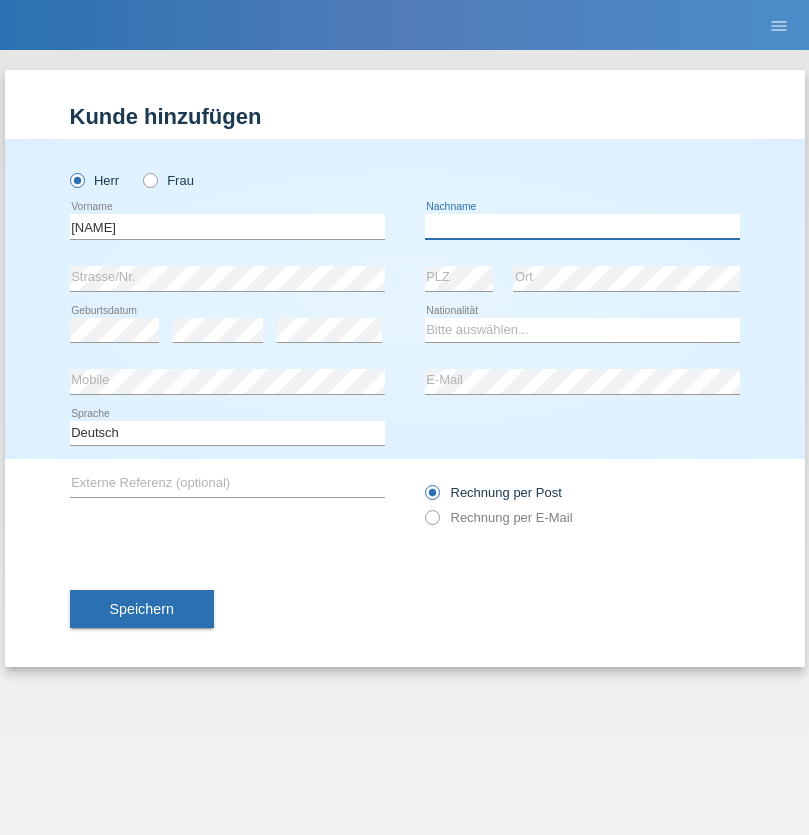 click at bounding box center (582, 226) 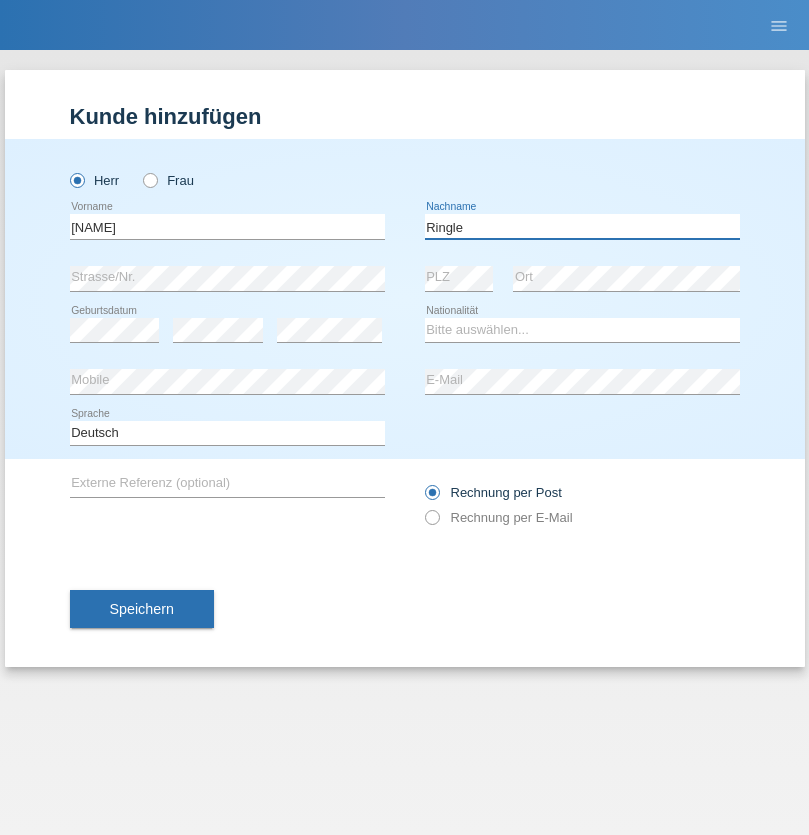 type on "Ringle" 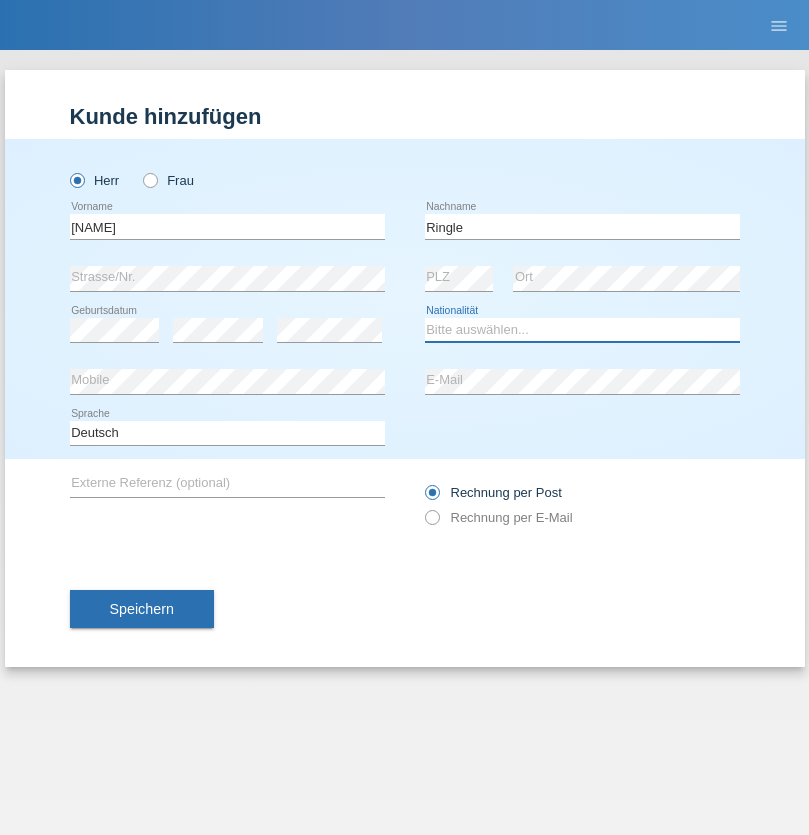 select on "DE" 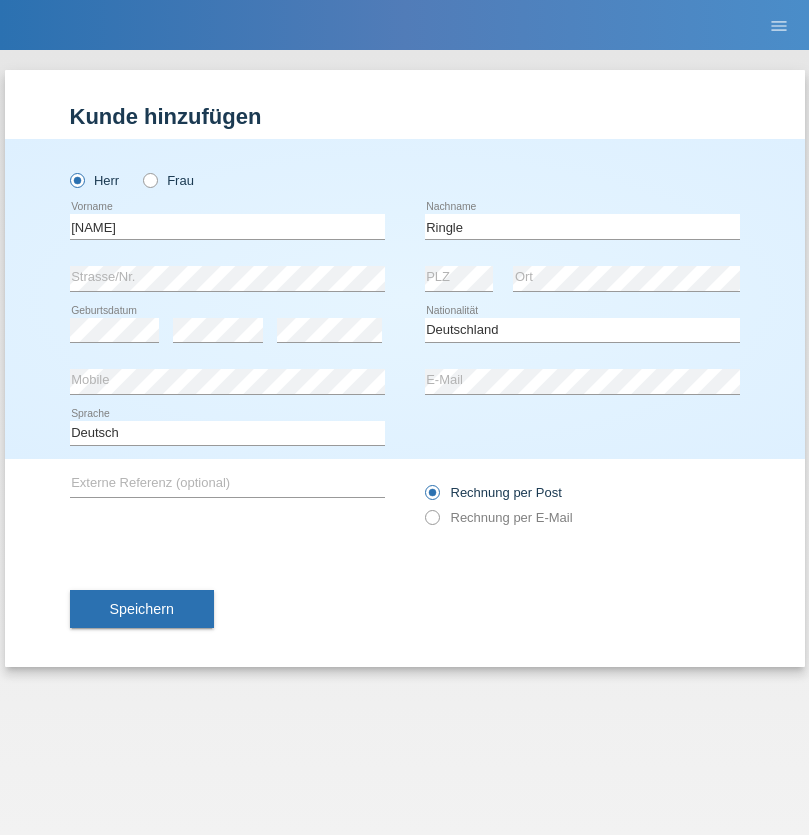 select on "C" 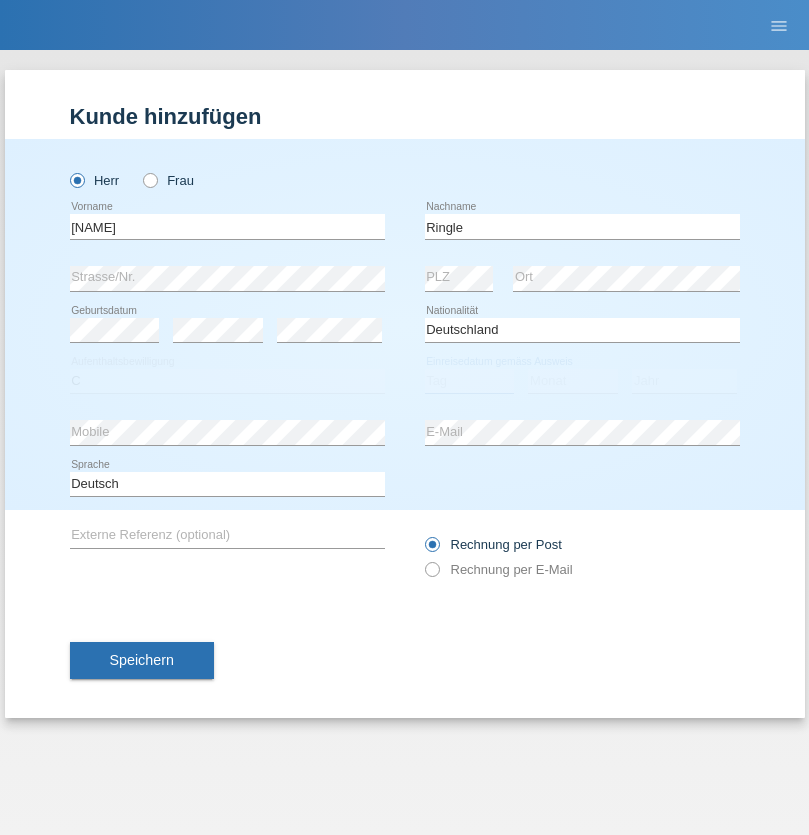 select on "06" 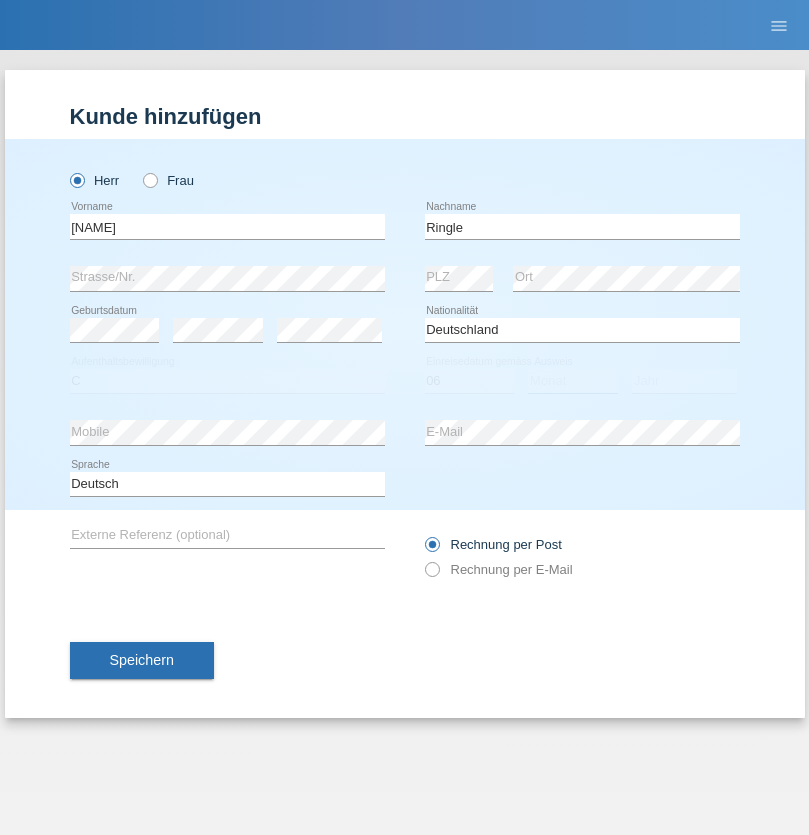select on "01" 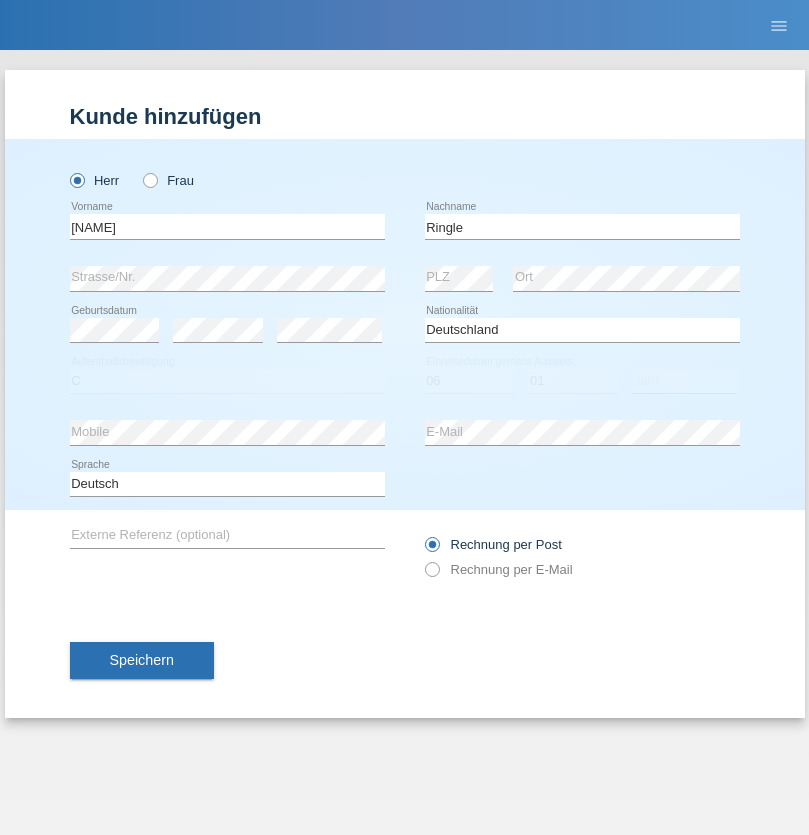 select on "2021" 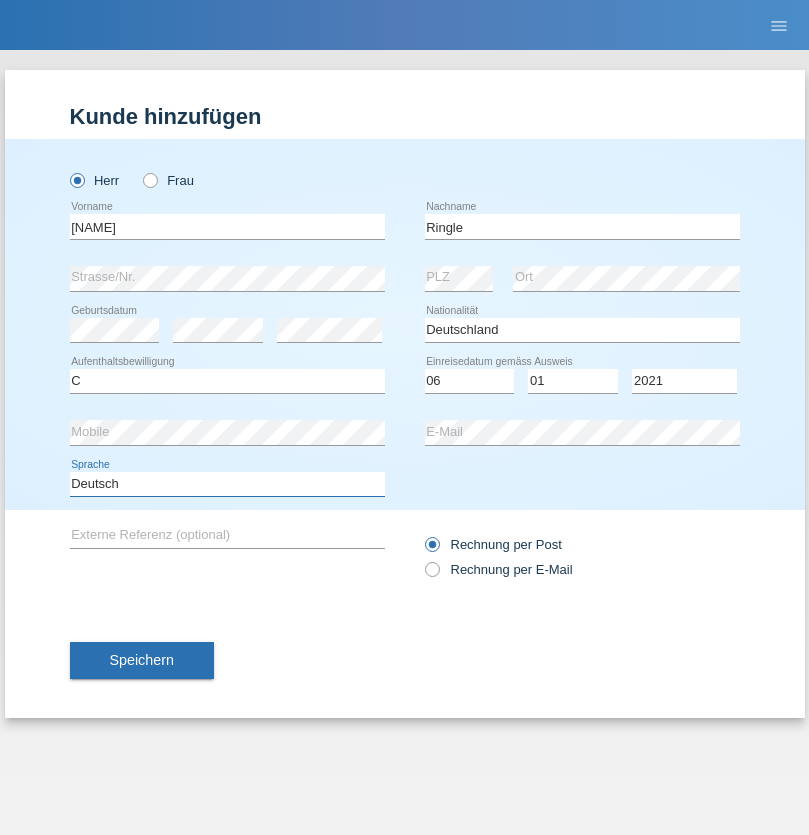 select on "en" 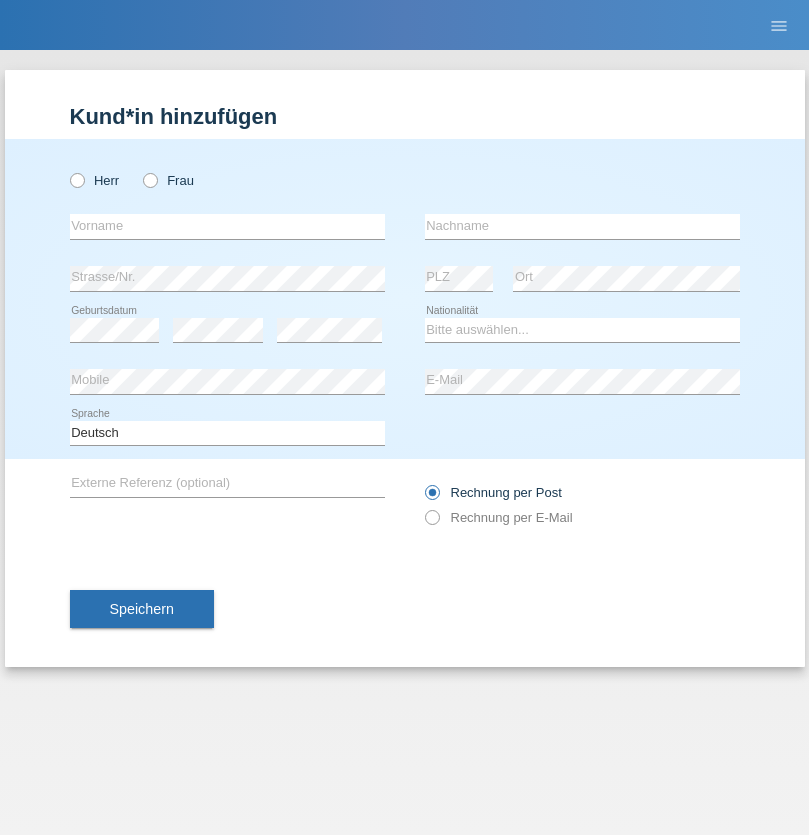 scroll, scrollTop: 0, scrollLeft: 0, axis: both 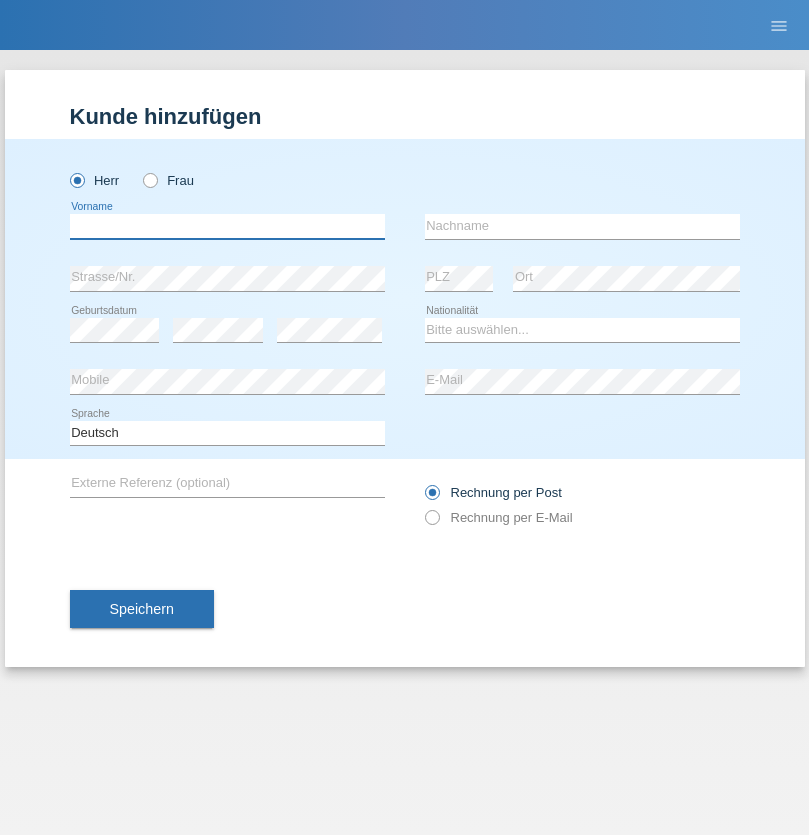 click at bounding box center [227, 226] 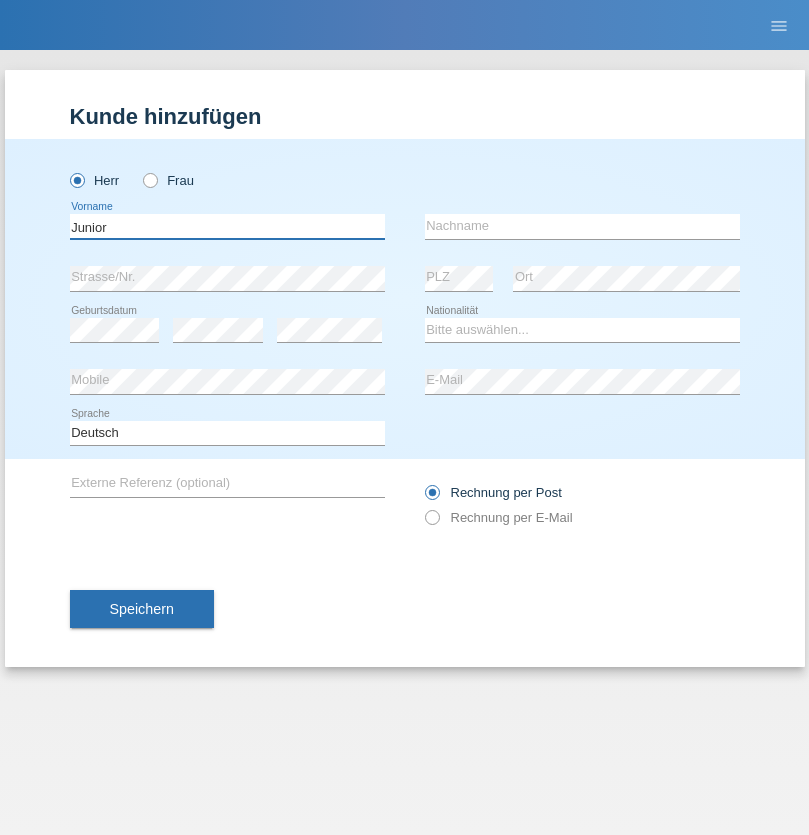 type on "Junior" 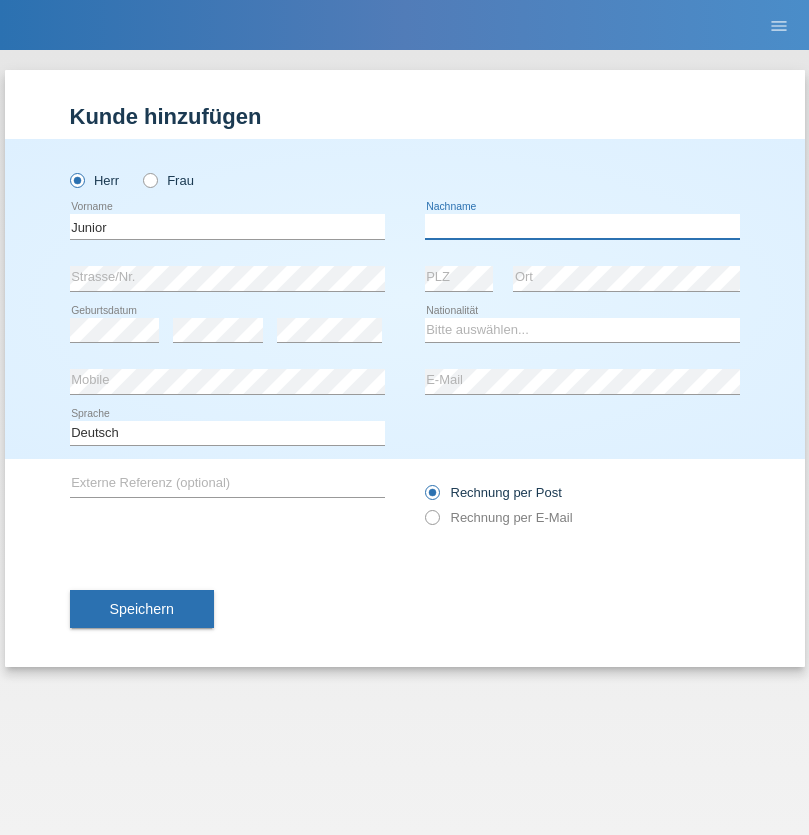 click at bounding box center (582, 226) 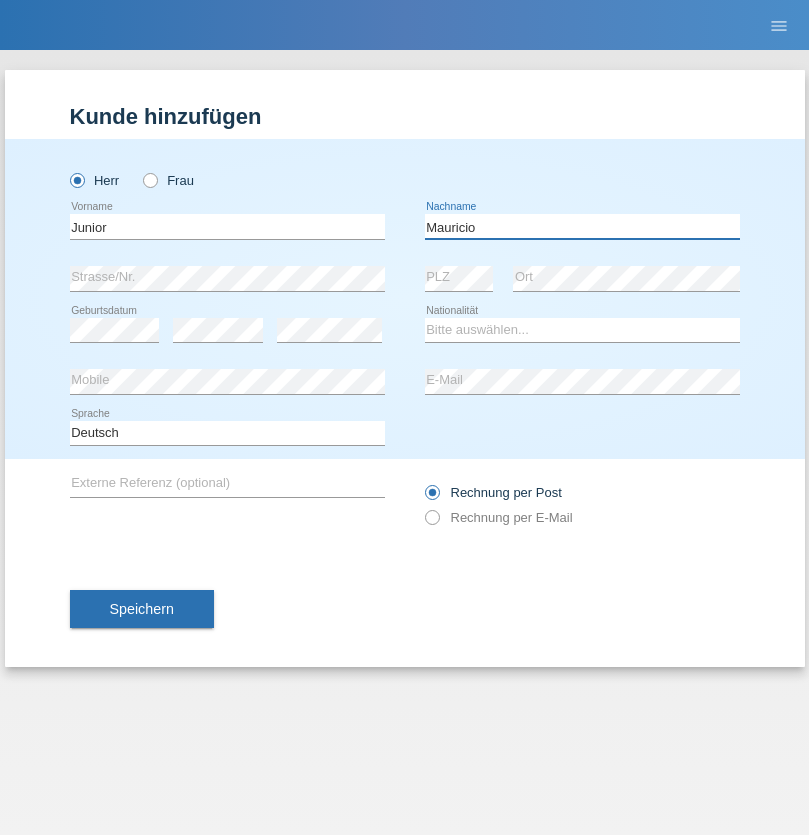 type on "Mauricio" 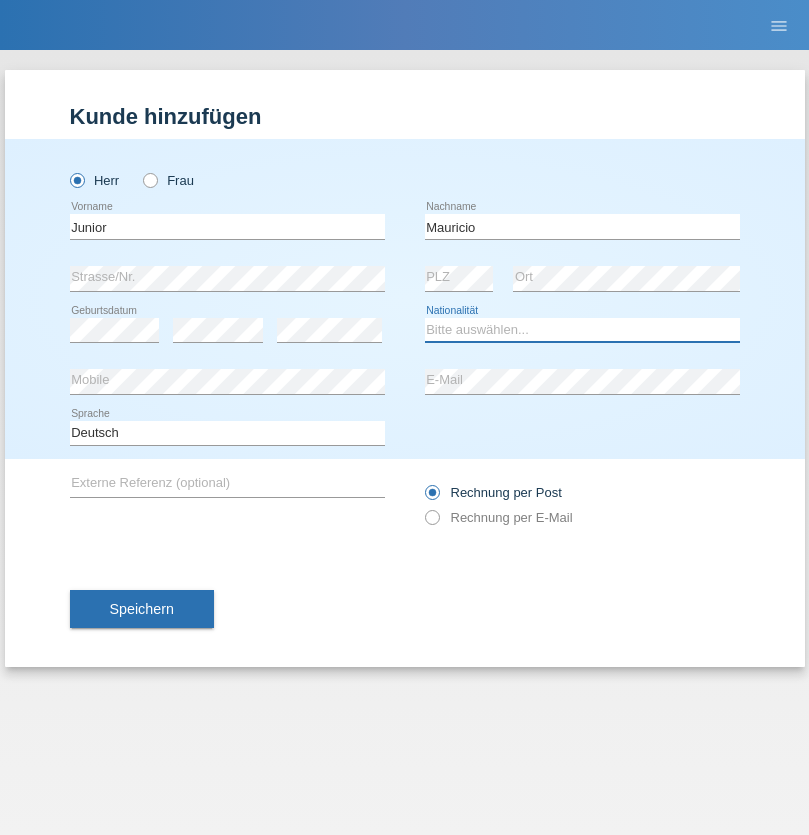 select on "CH" 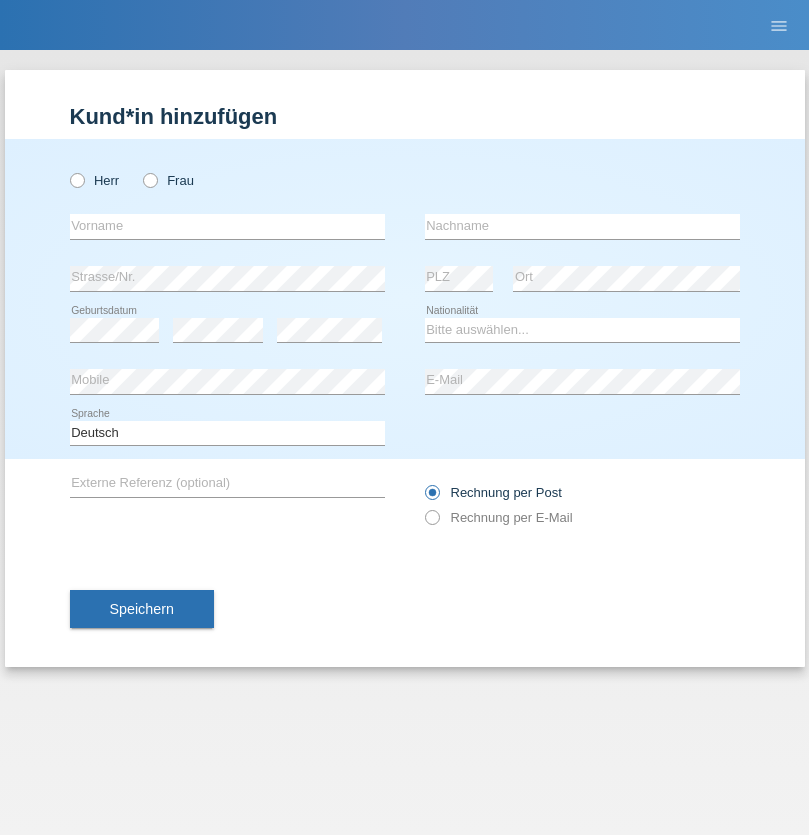 scroll, scrollTop: 0, scrollLeft: 0, axis: both 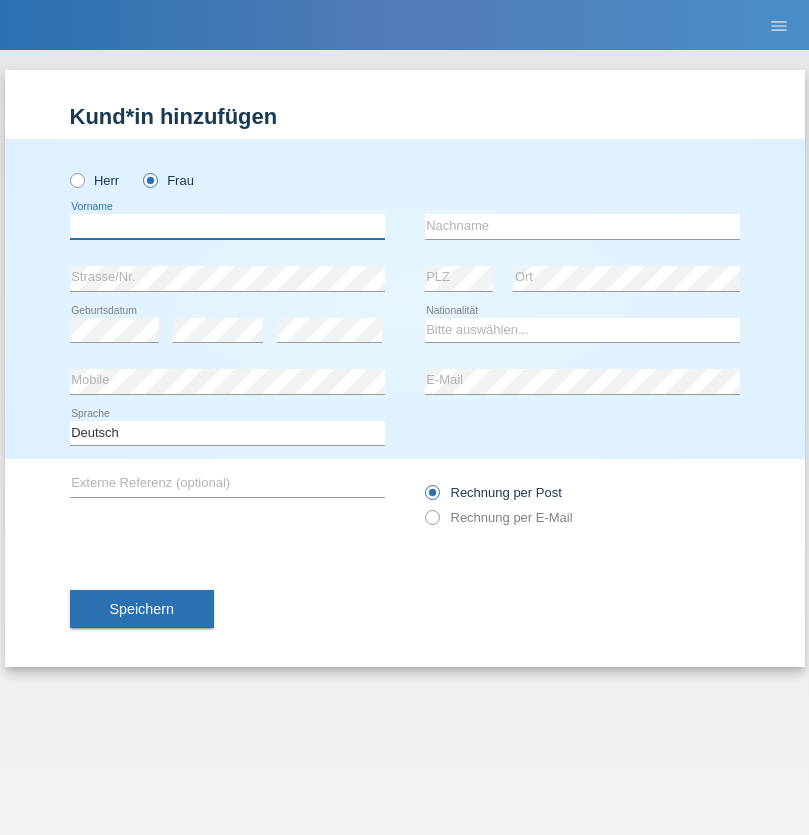 click at bounding box center (227, 226) 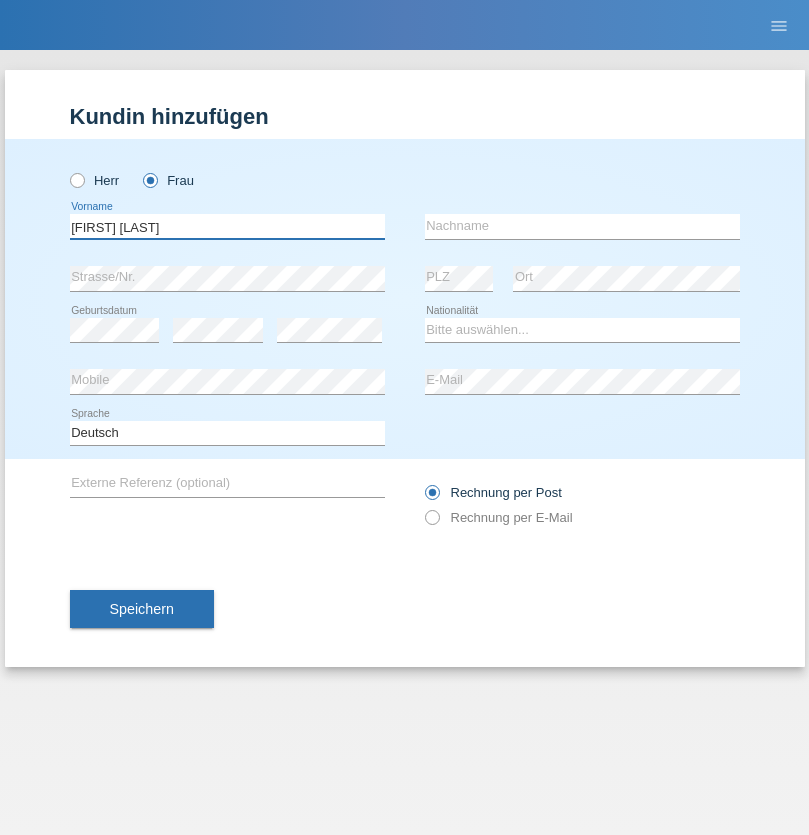 type on "Maria Fernanda" 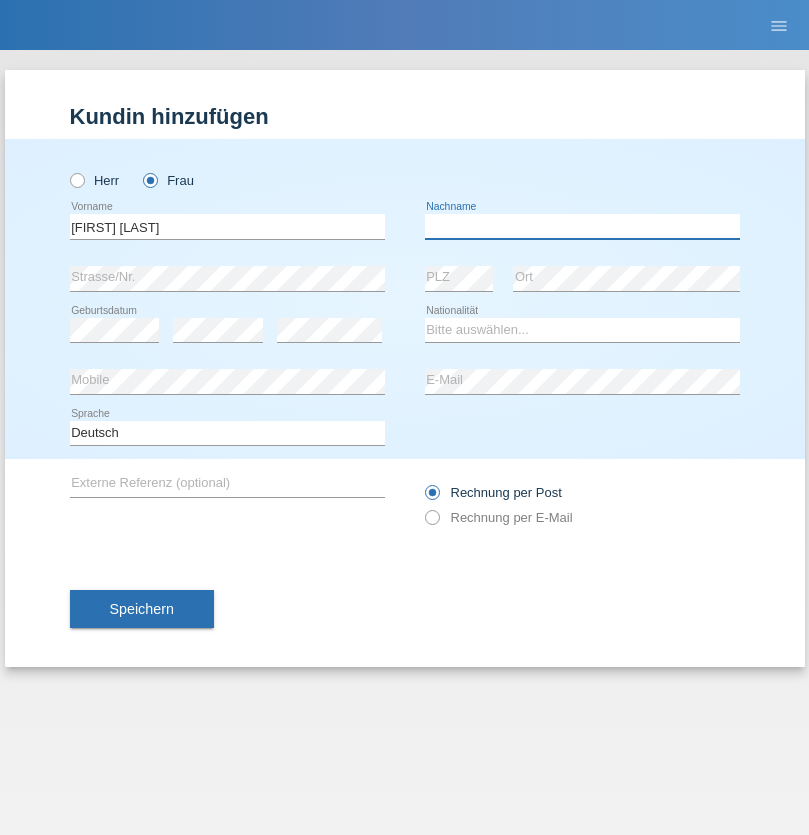 click at bounding box center [582, 226] 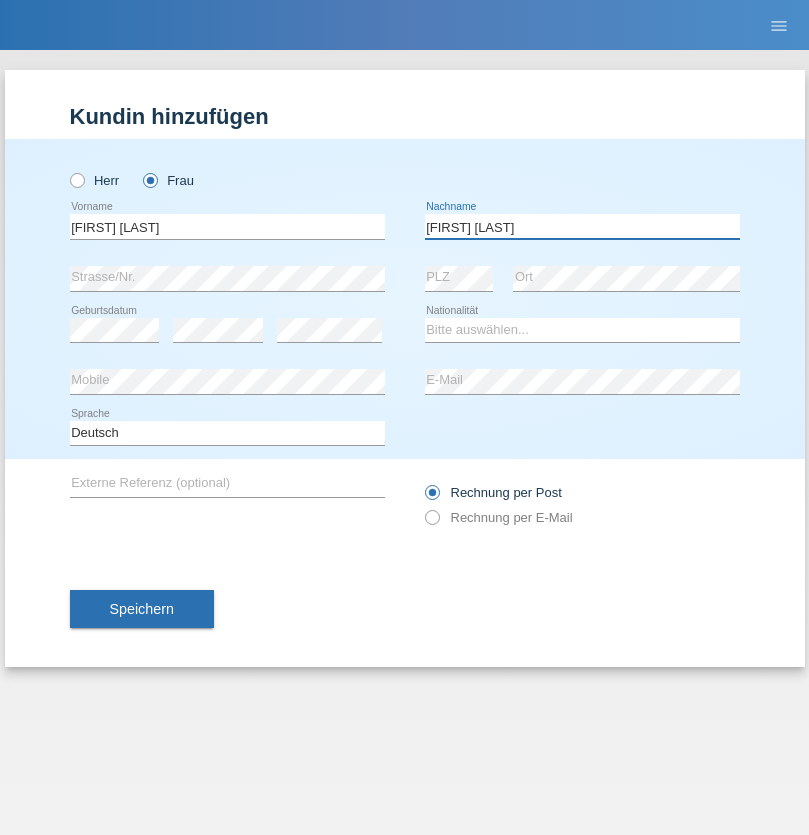 type on "Knusel Campillo" 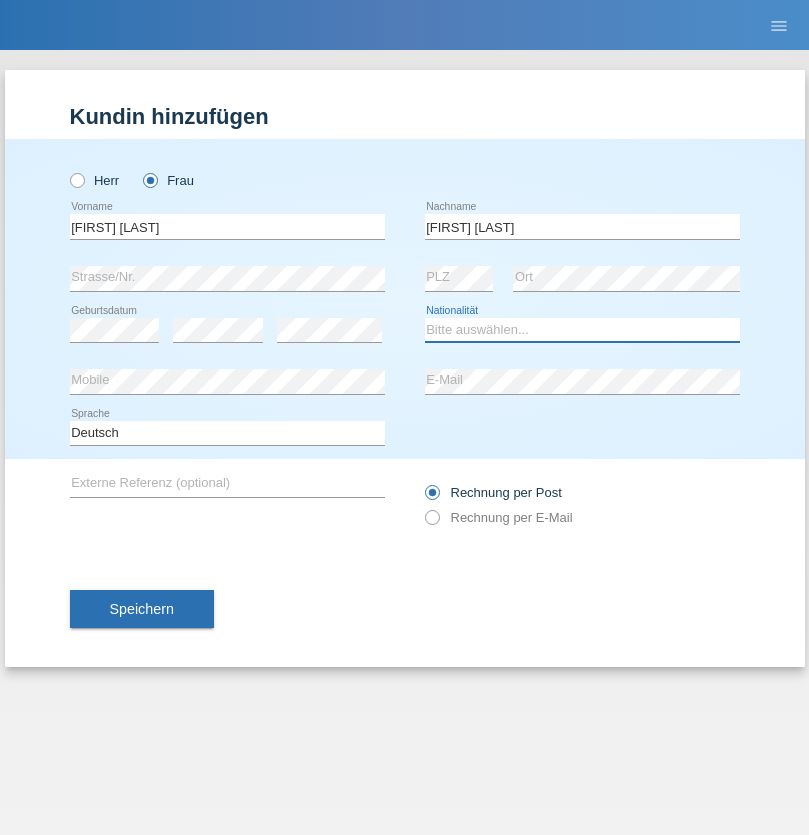 select on "CH" 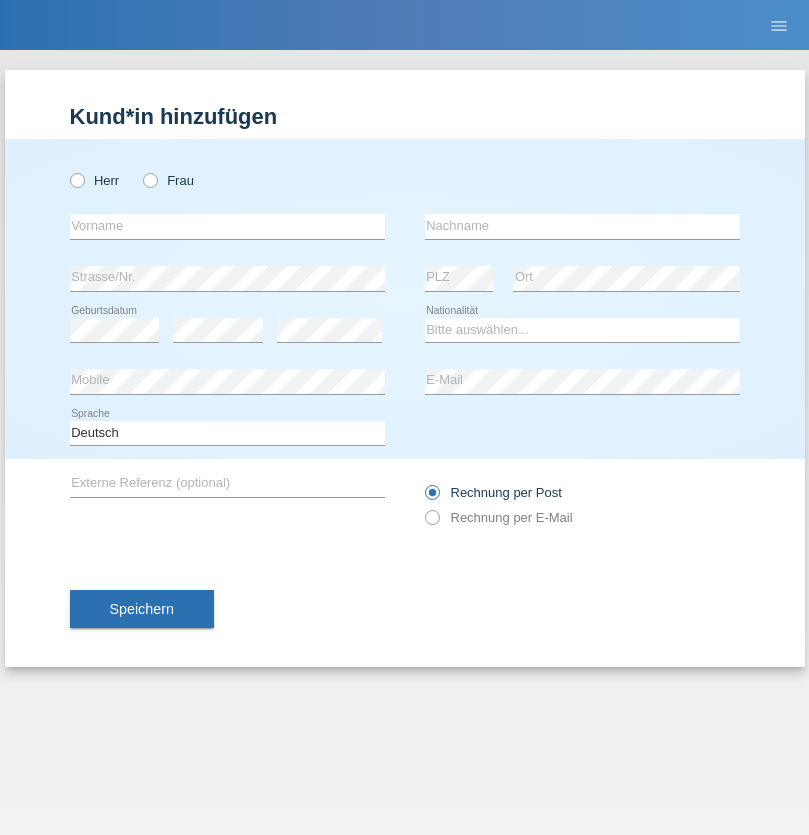 scroll, scrollTop: 0, scrollLeft: 0, axis: both 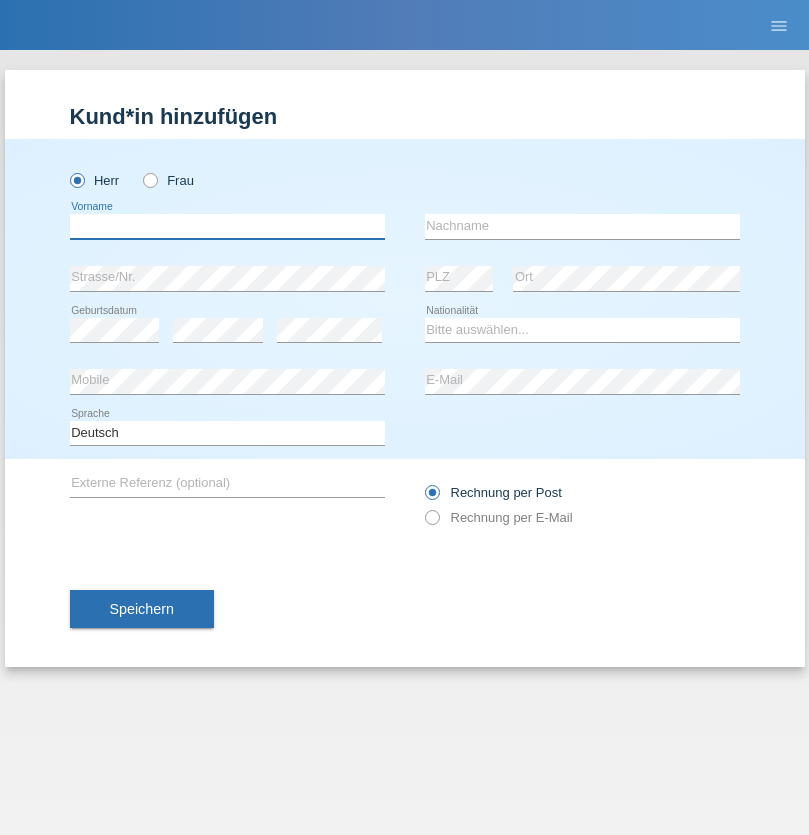 click at bounding box center [227, 226] 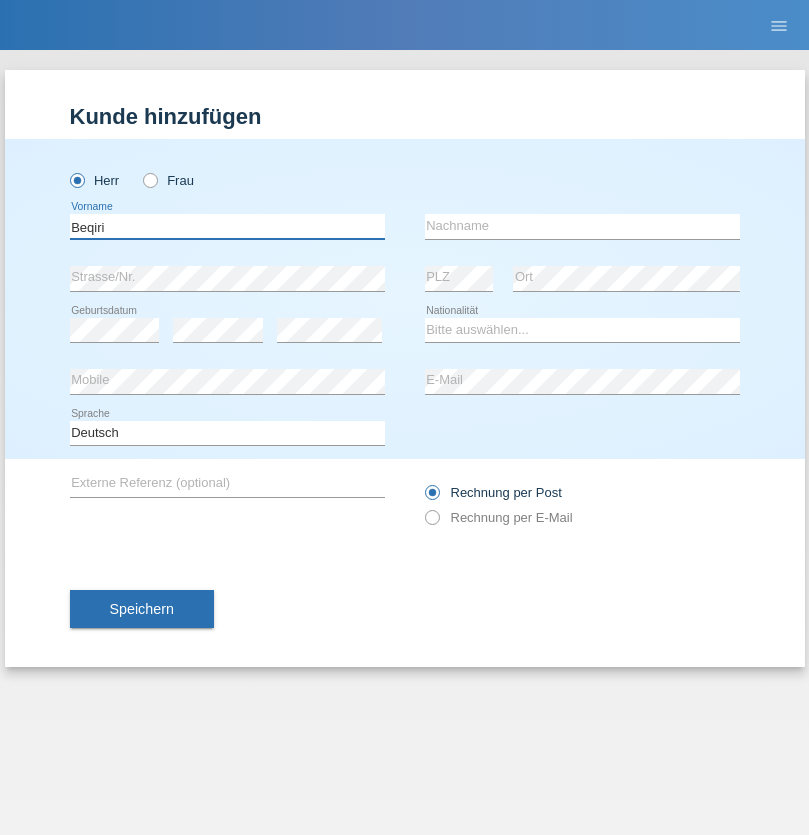 type on "Beqiri" 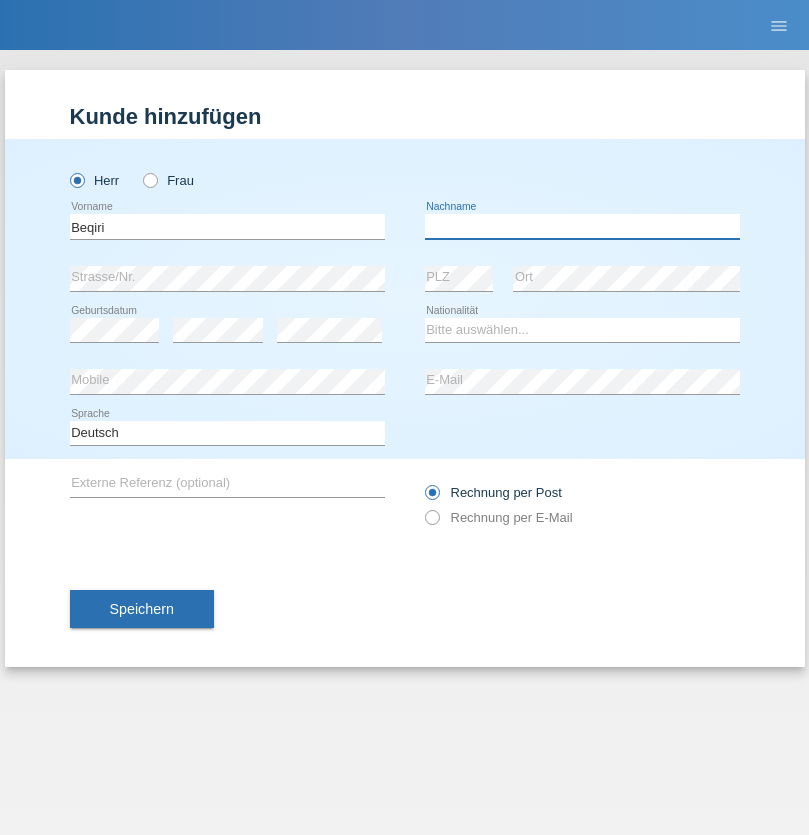 click at bounding box center (582, 226) 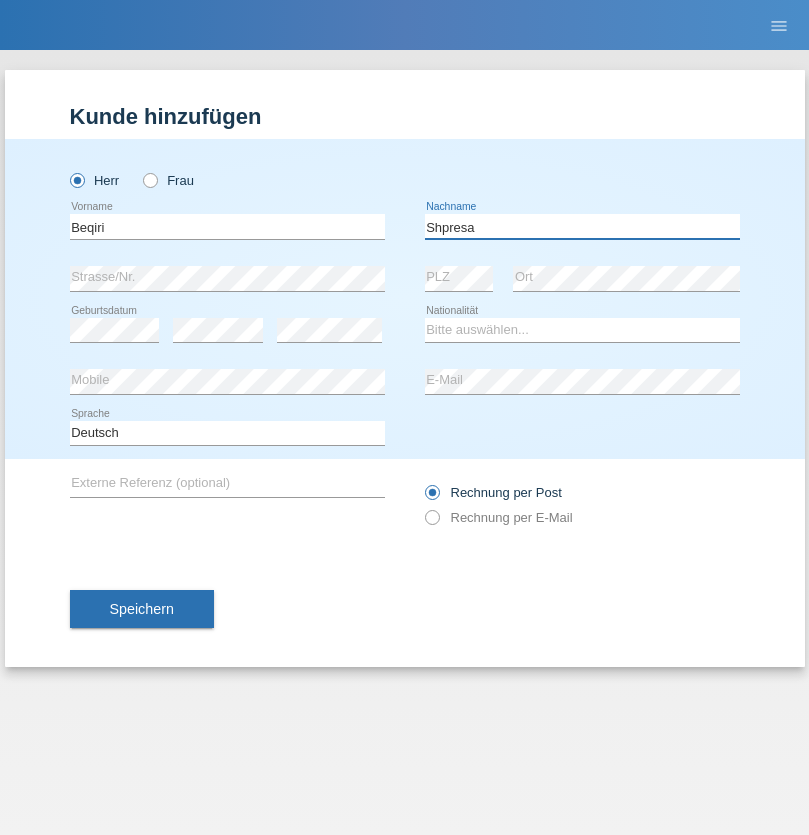 type on "Shpresa" 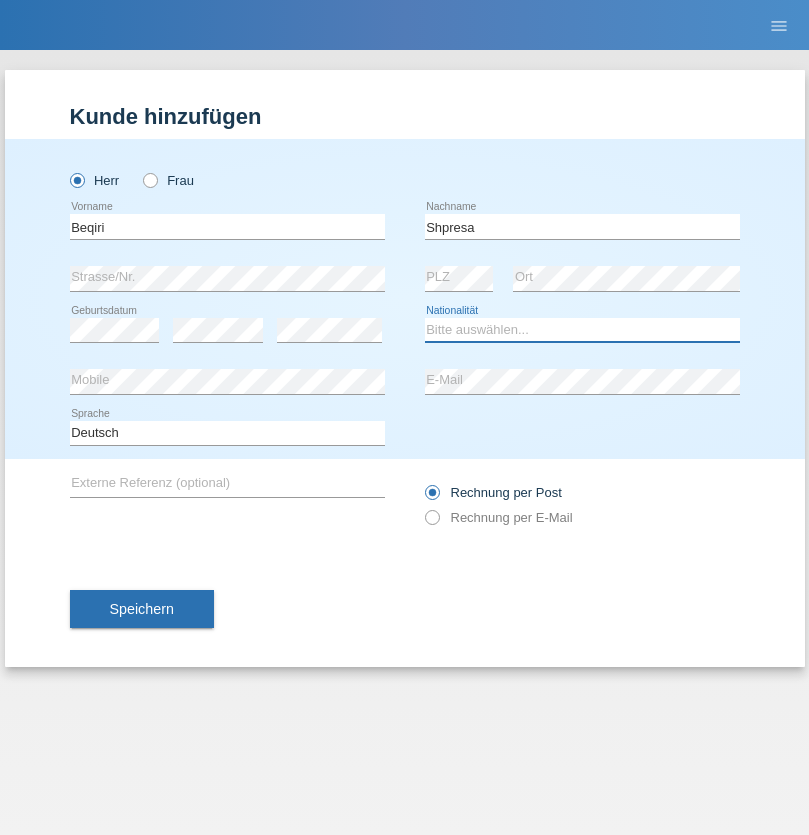 select on "XK" 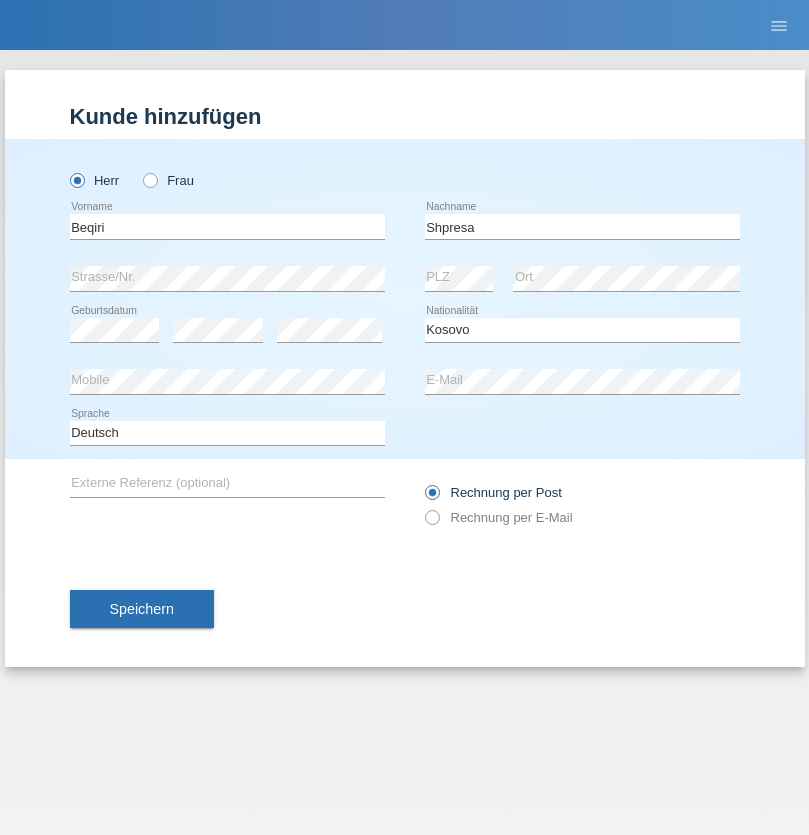 select on "C" 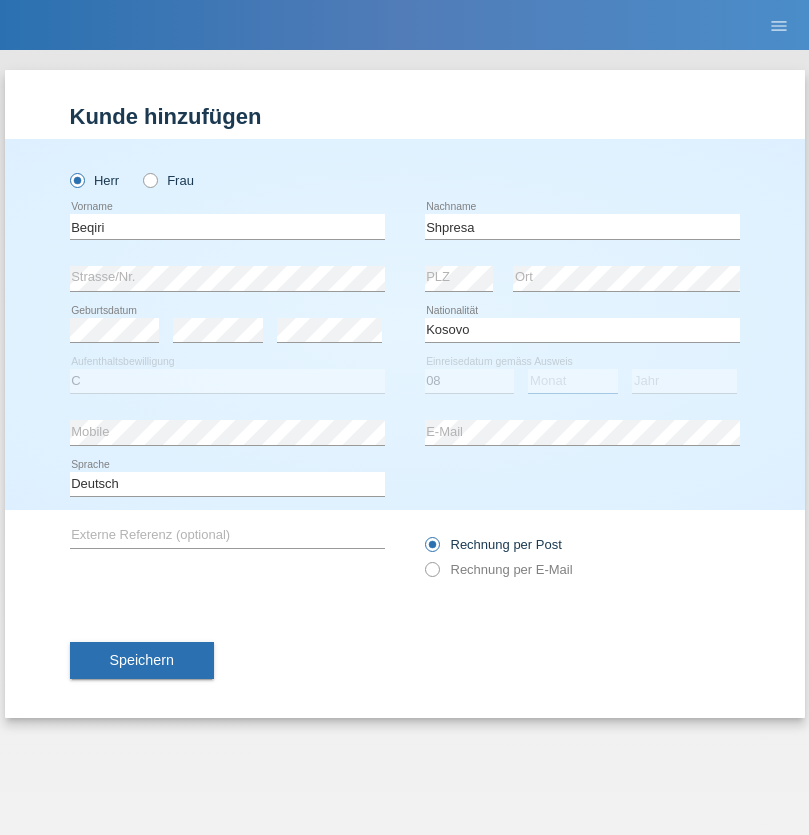select on "02" 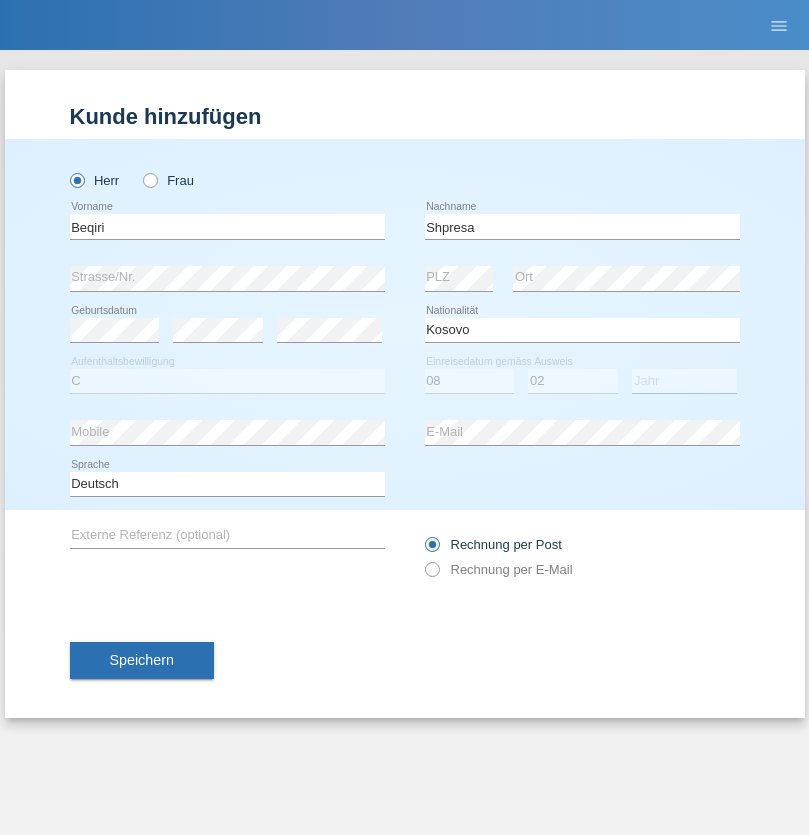 select on "1979" 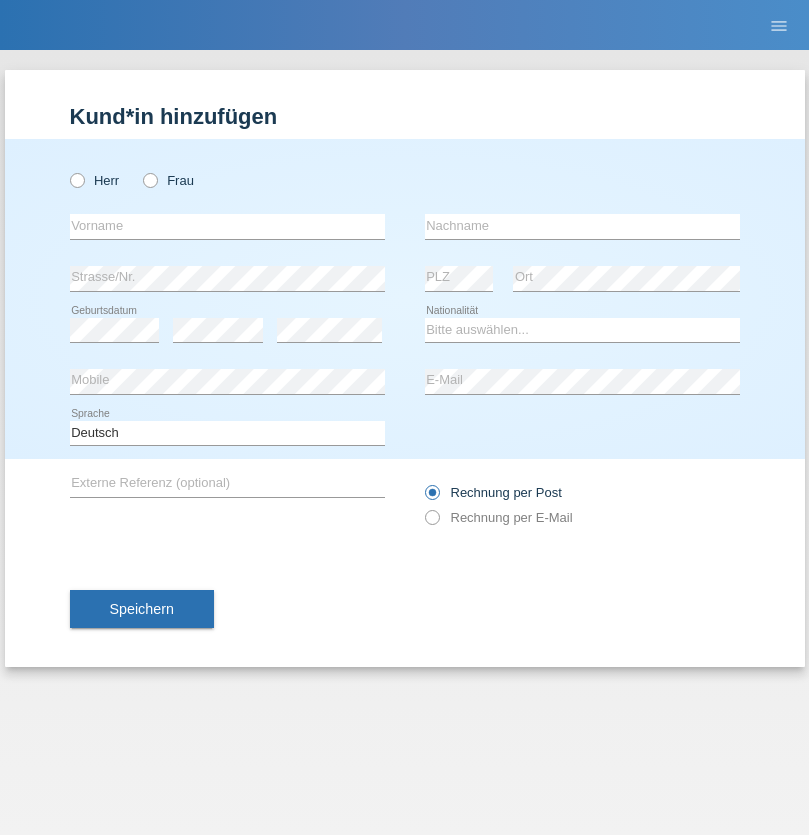 scroll, scrollTop: 0, scrollLeft: 0, axis: both 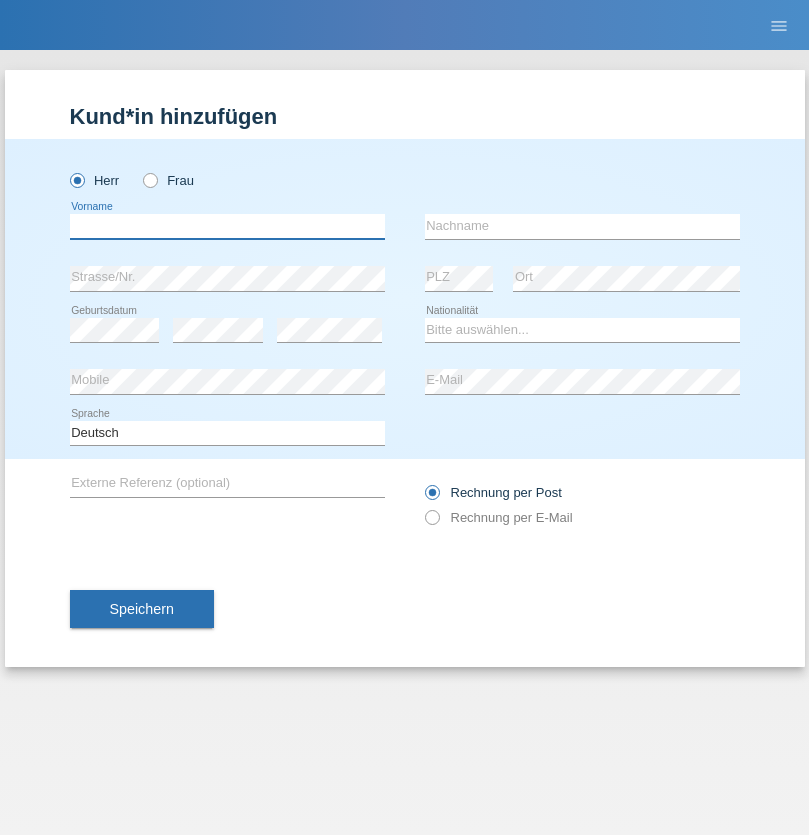 click at bounding box center (227, 226) 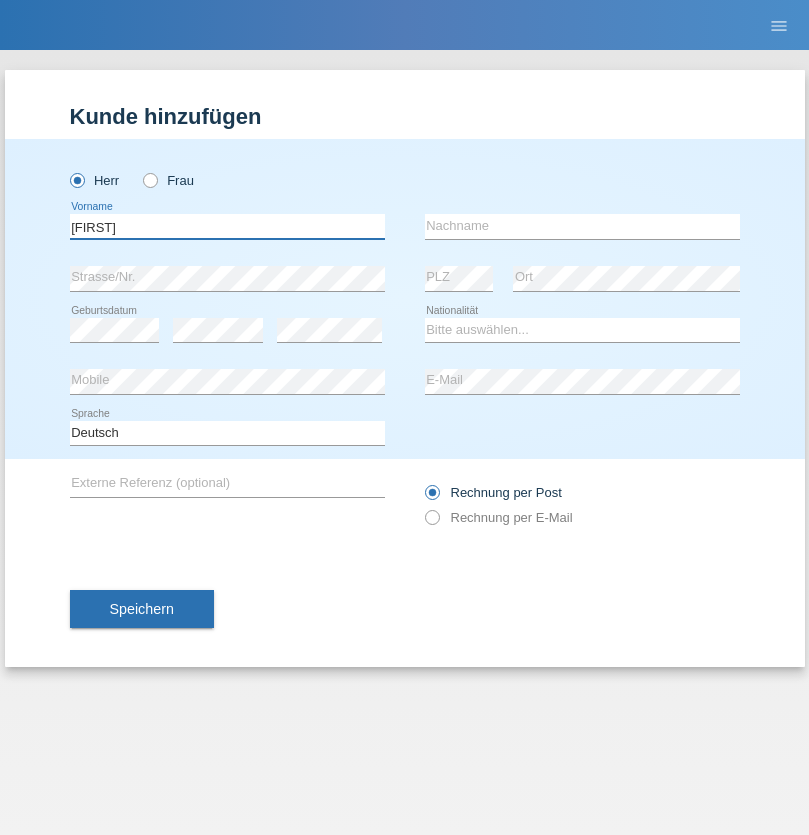 type on "[FIRST]" 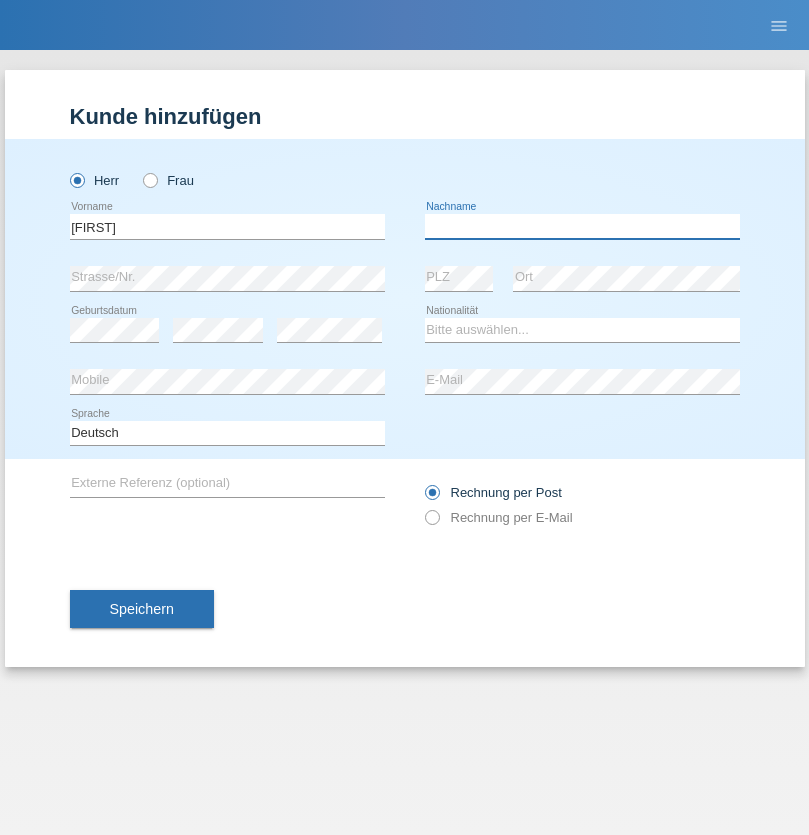 click at bounding box center [582, 226] 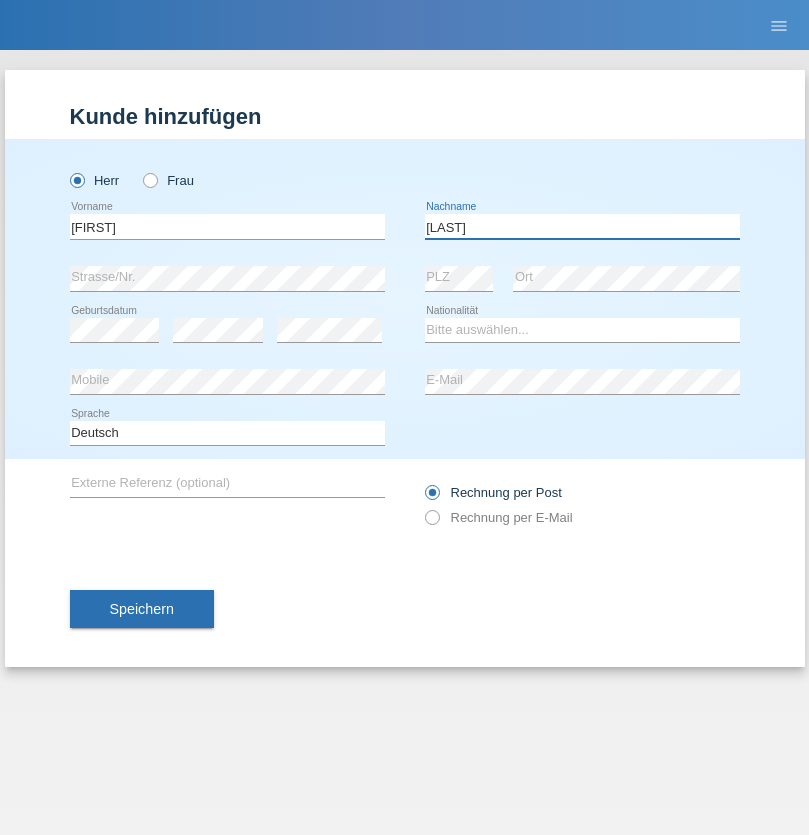 type on "[LAST]" 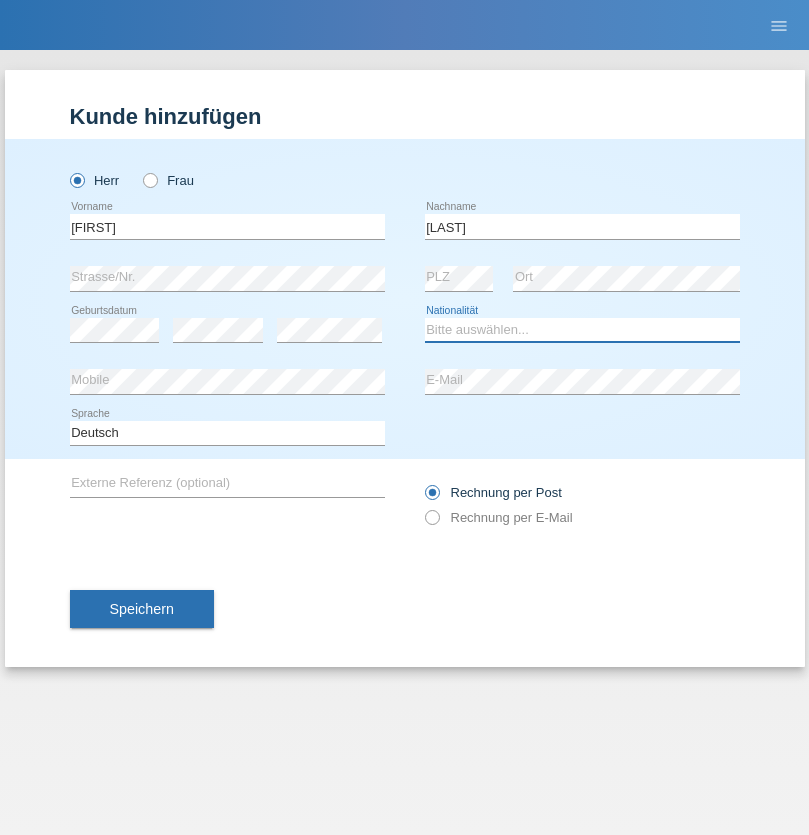 select on "CH" 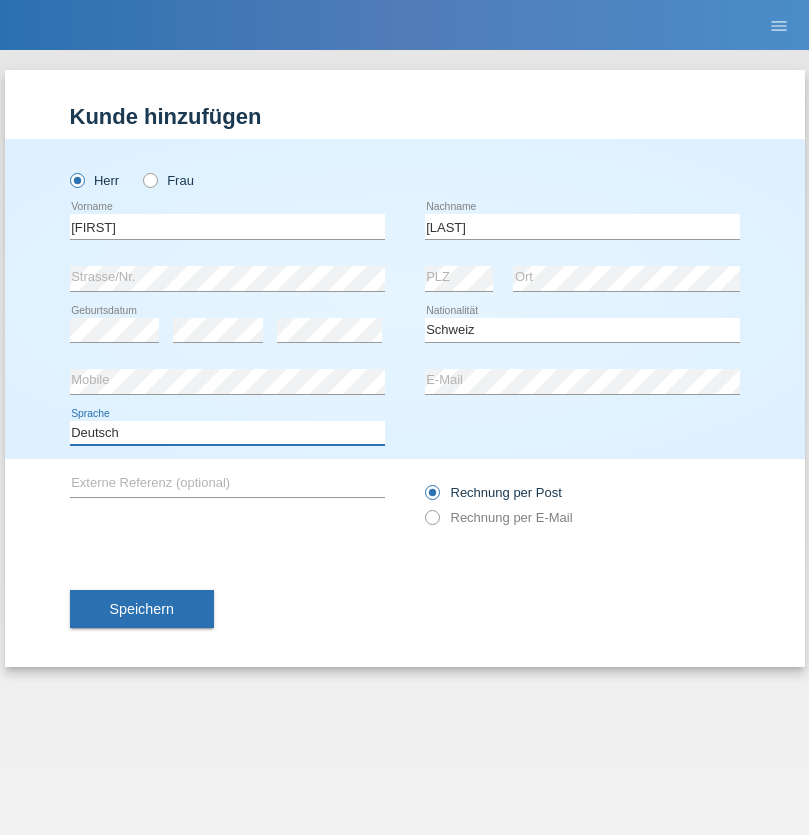 select on "en" 